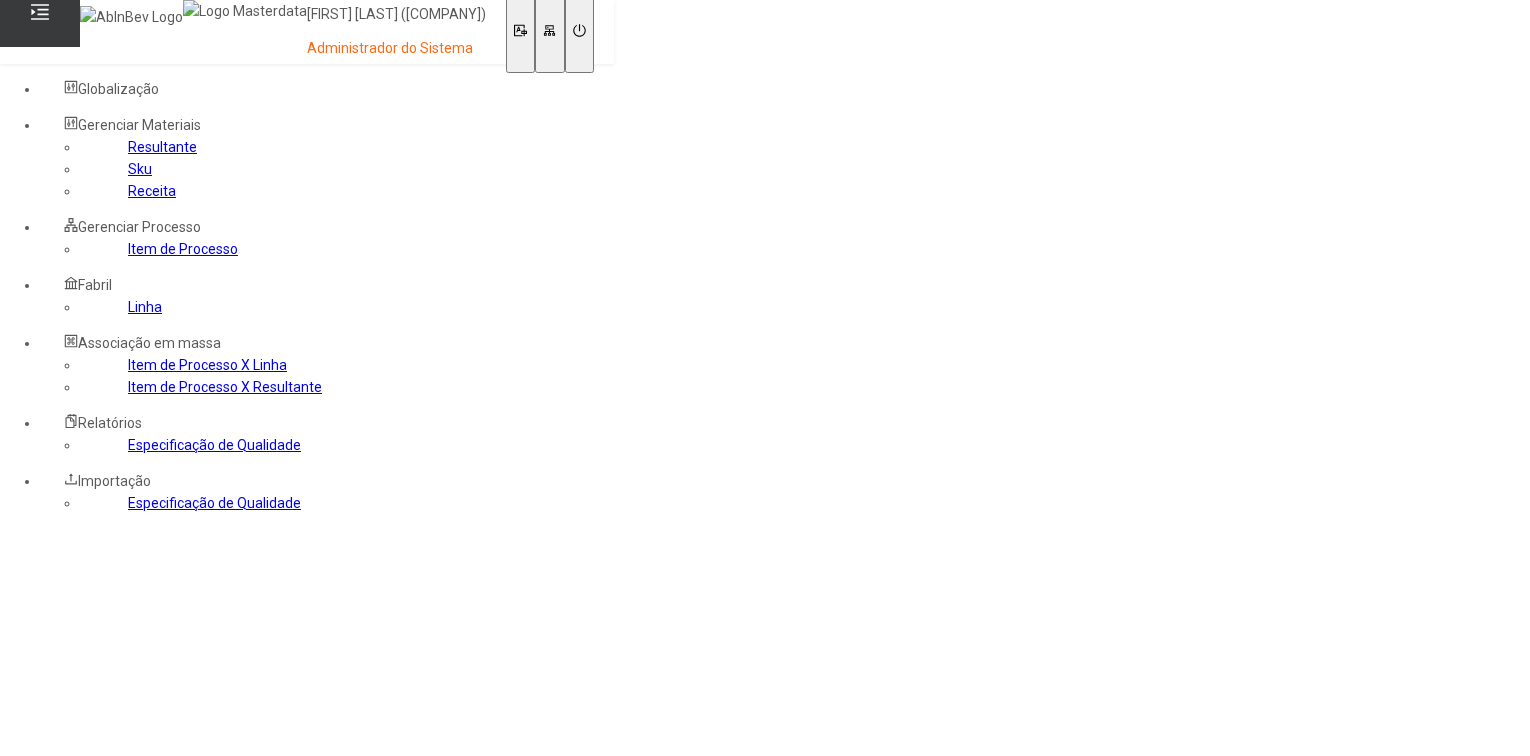 click on "Item de Processo" 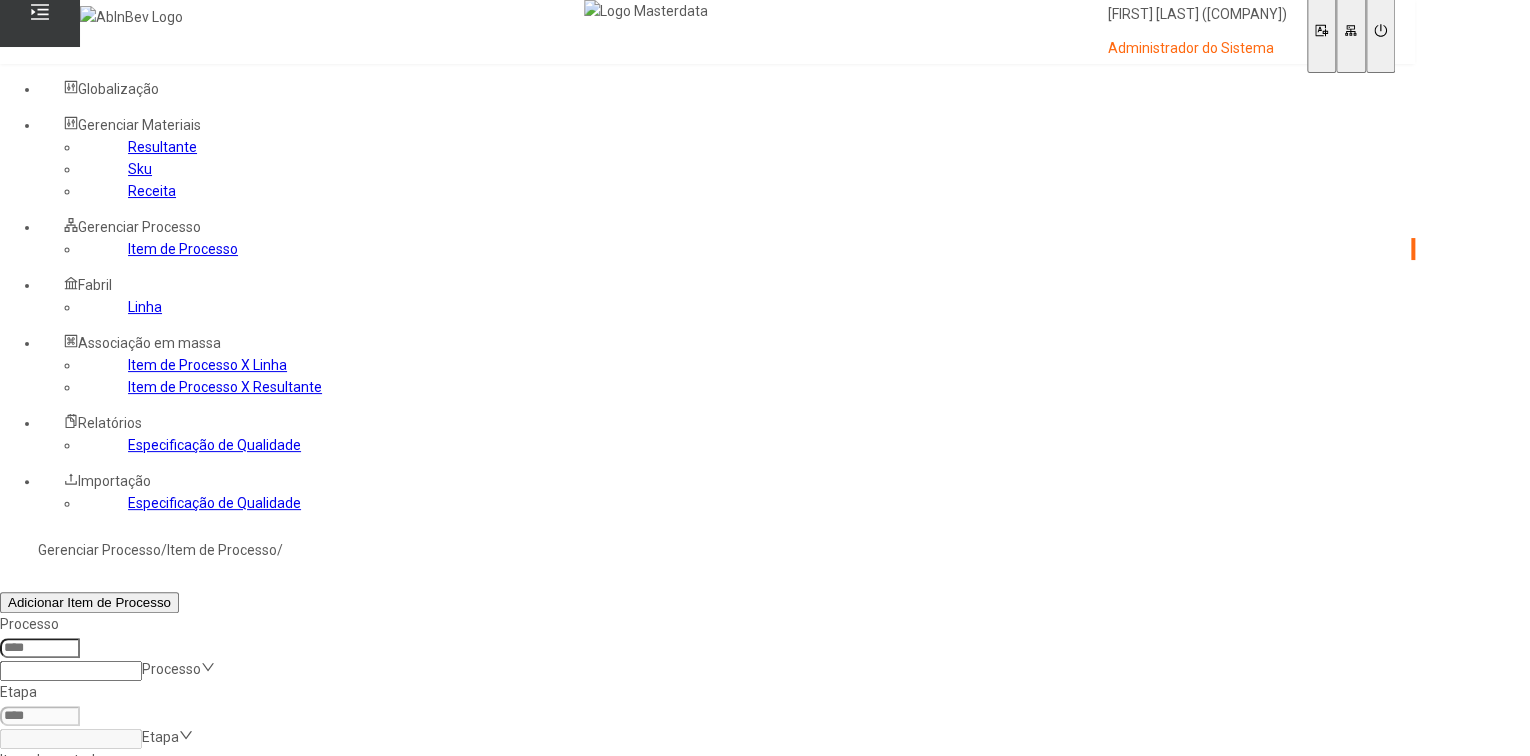 click 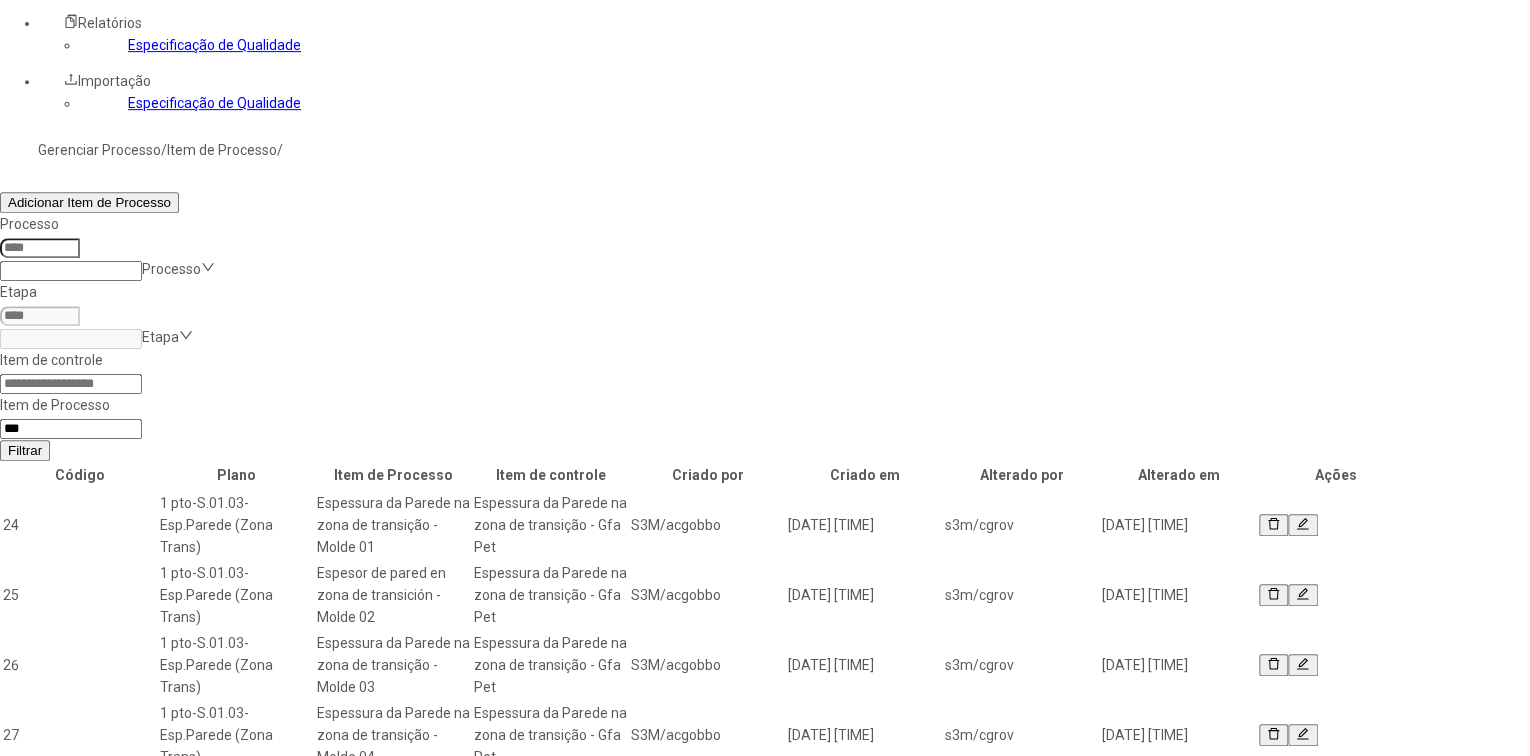 scroll, scrollTop: 324, scrollLeft: 0, axis: vertical 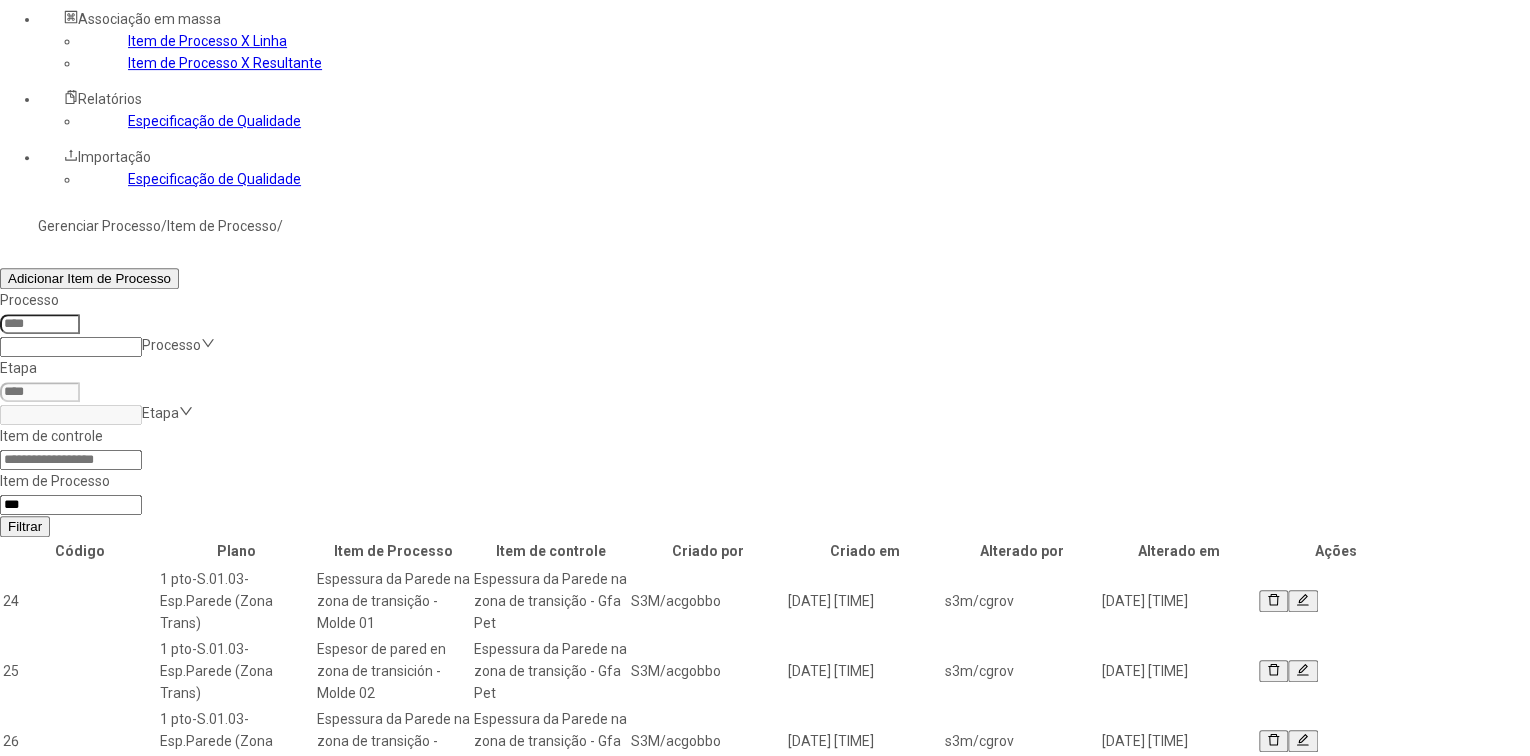 type on "***" 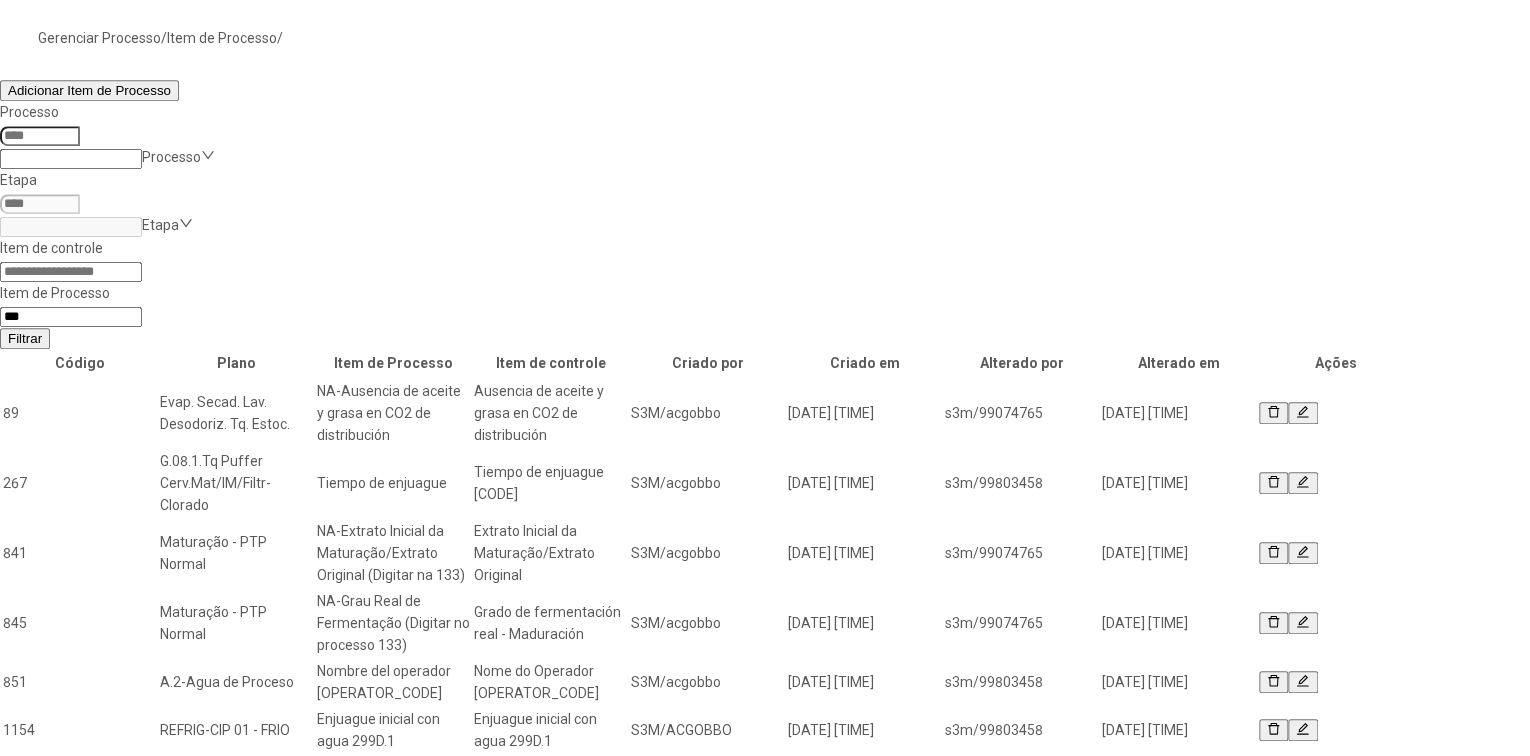 scroll, scrollTop: 484, scrollLeft: 0, axis: vertical 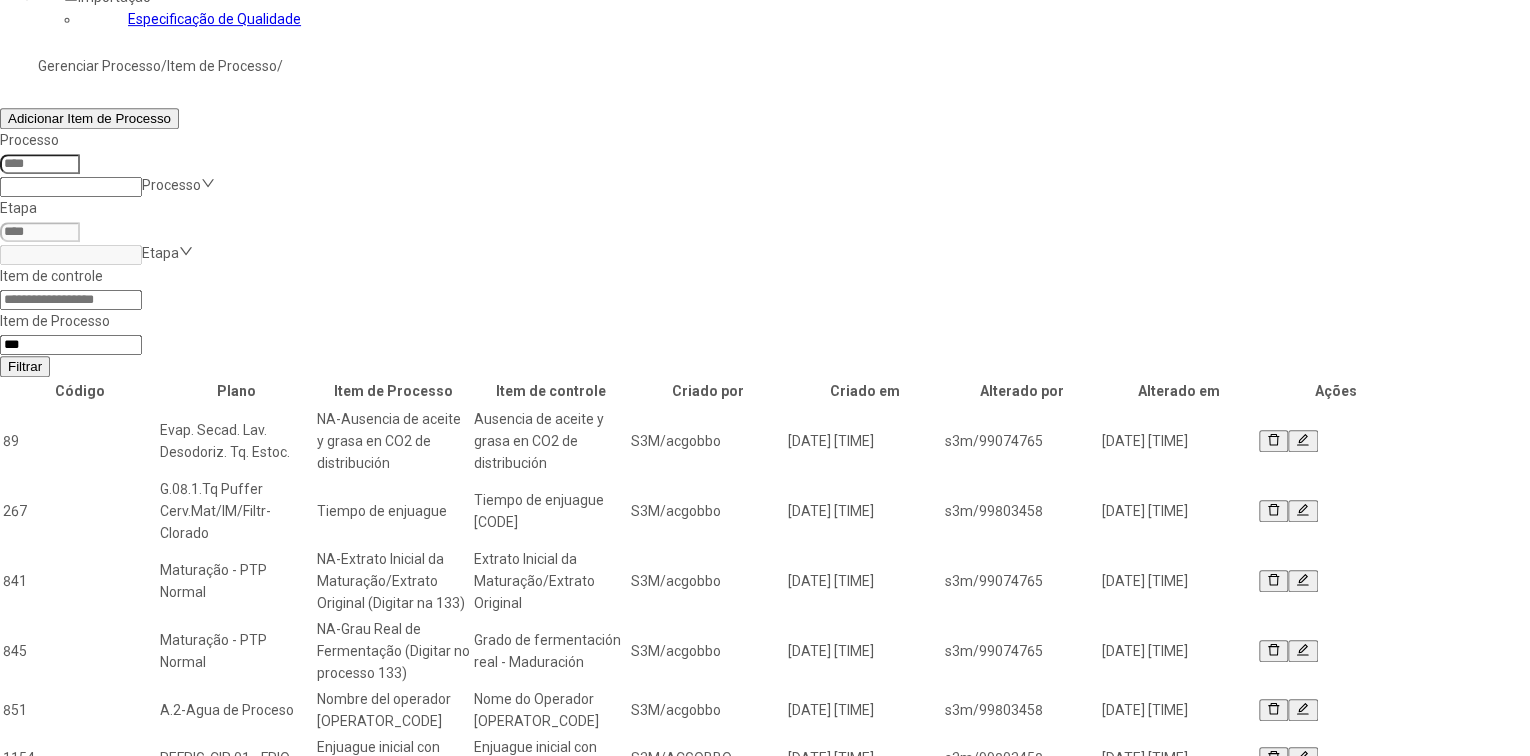 click 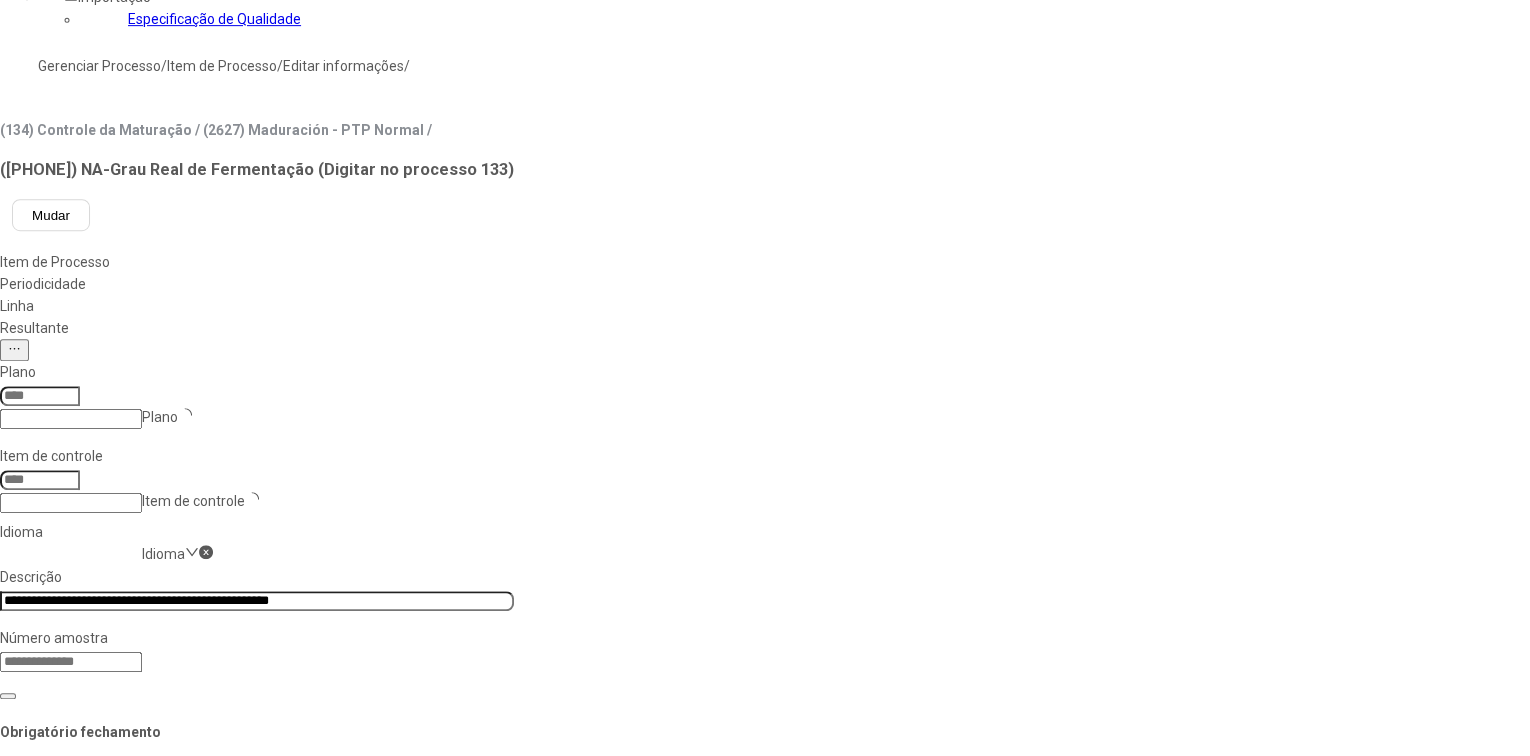 scroll, scrollTop: 76, scrollLeft: 0, axis: vertical 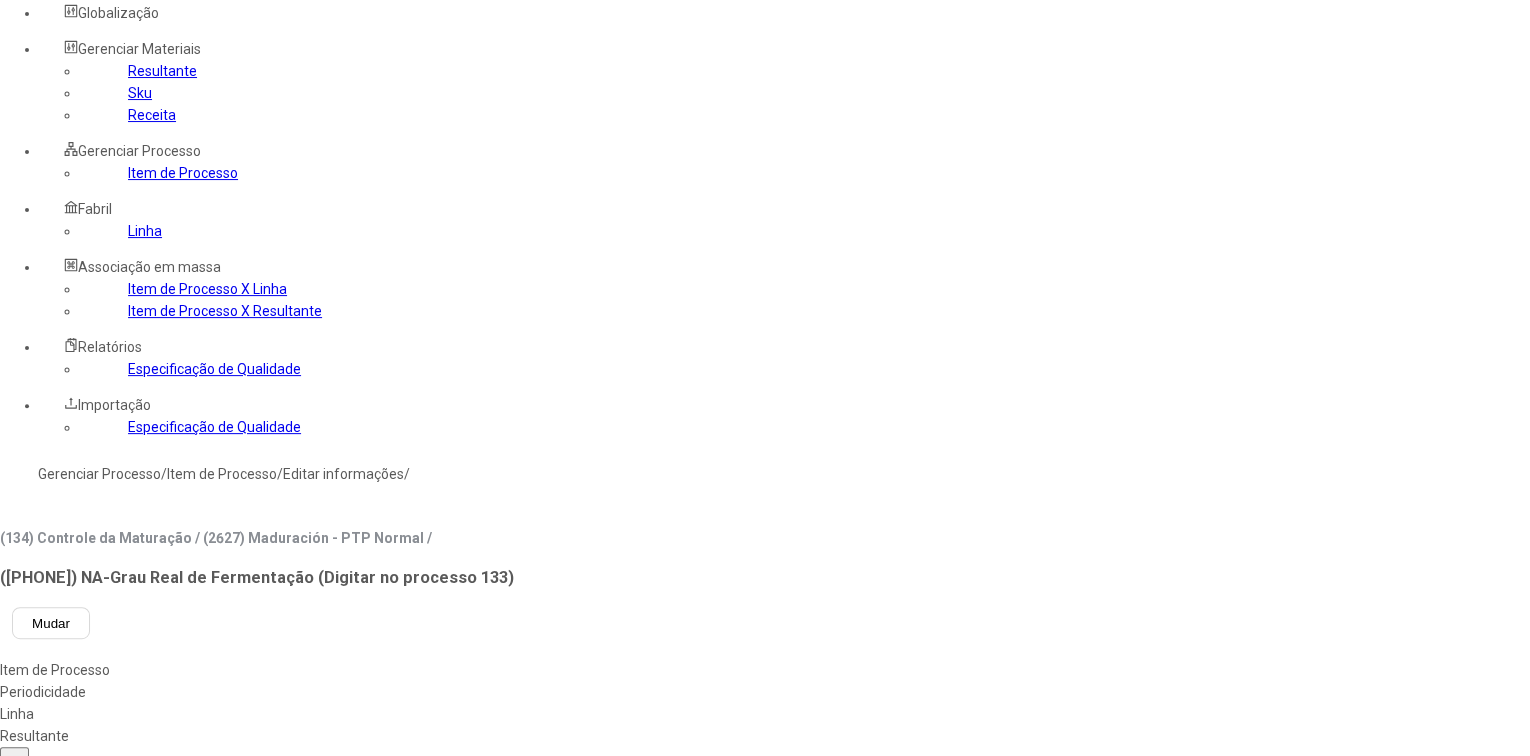 type on "****" 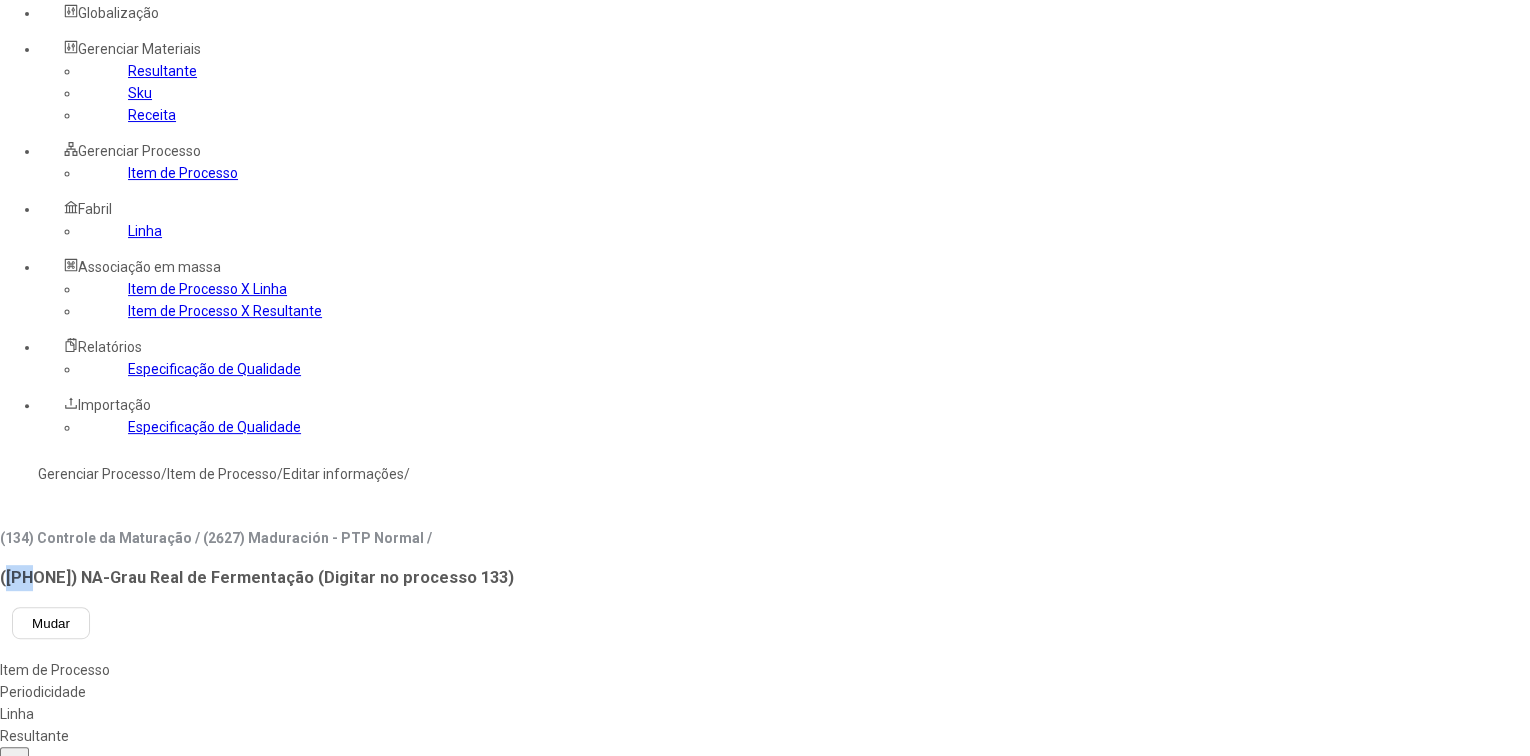 click on "([PHONE]) NA-Grau Real de Fermentação (Digitar no processo 133)" 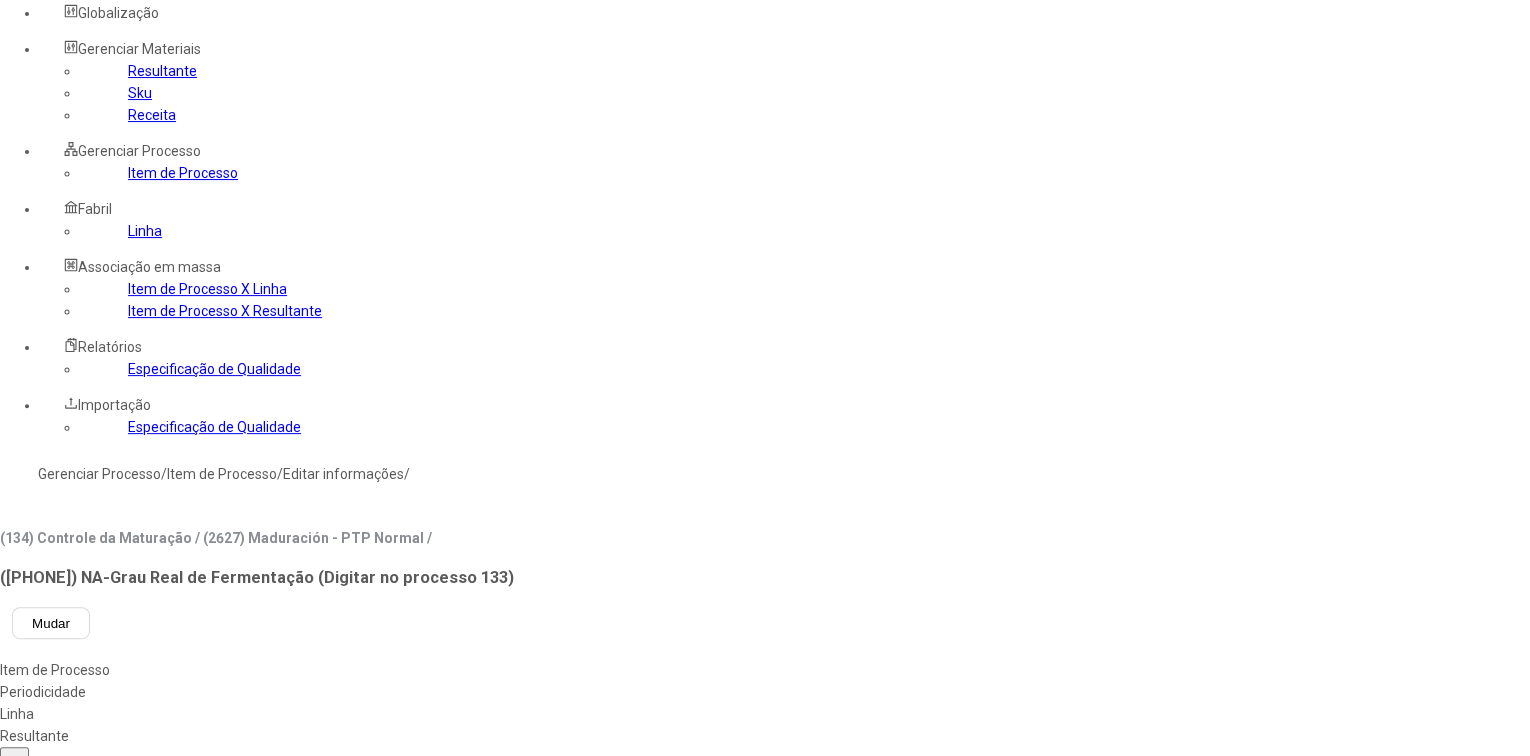 click on "Linha" 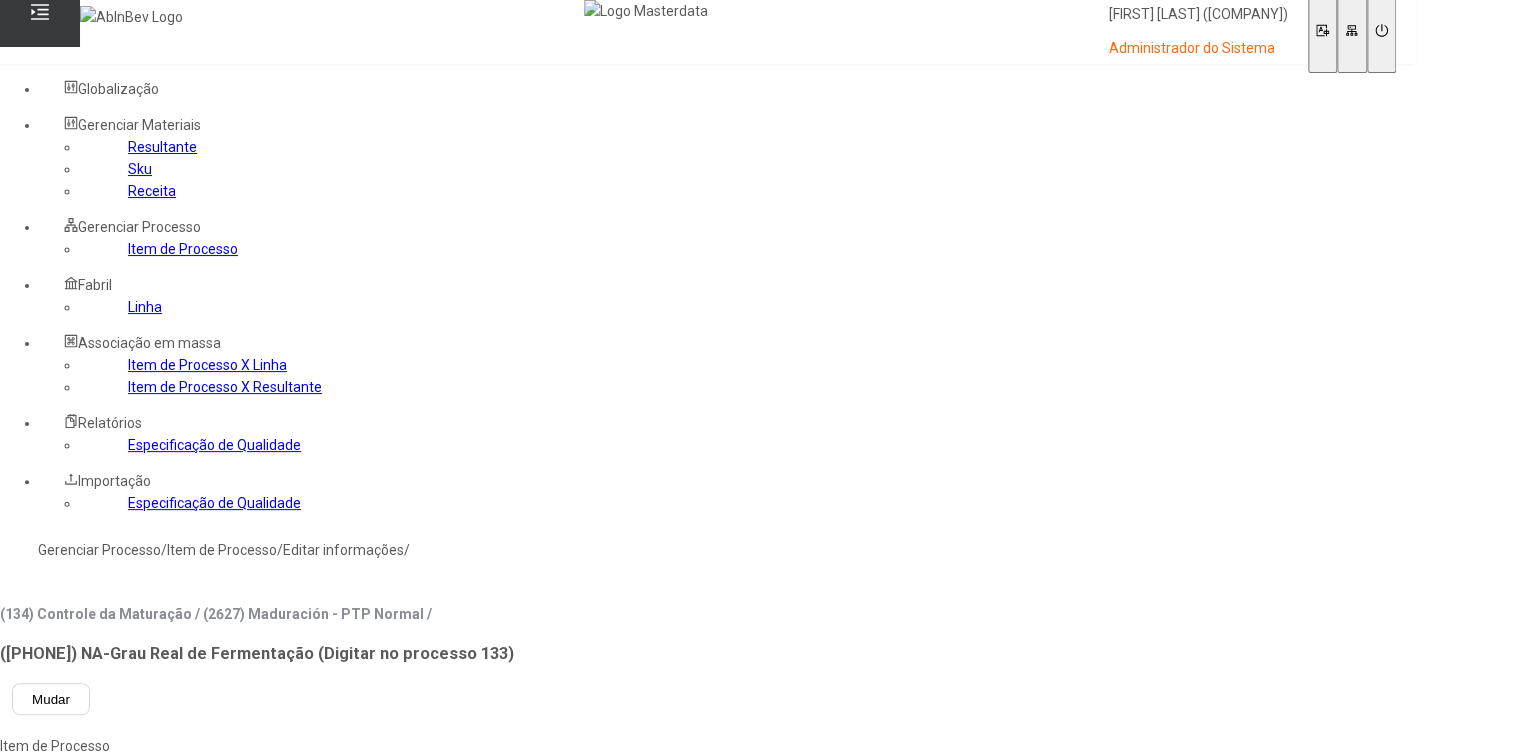 click on "Item de Processo" 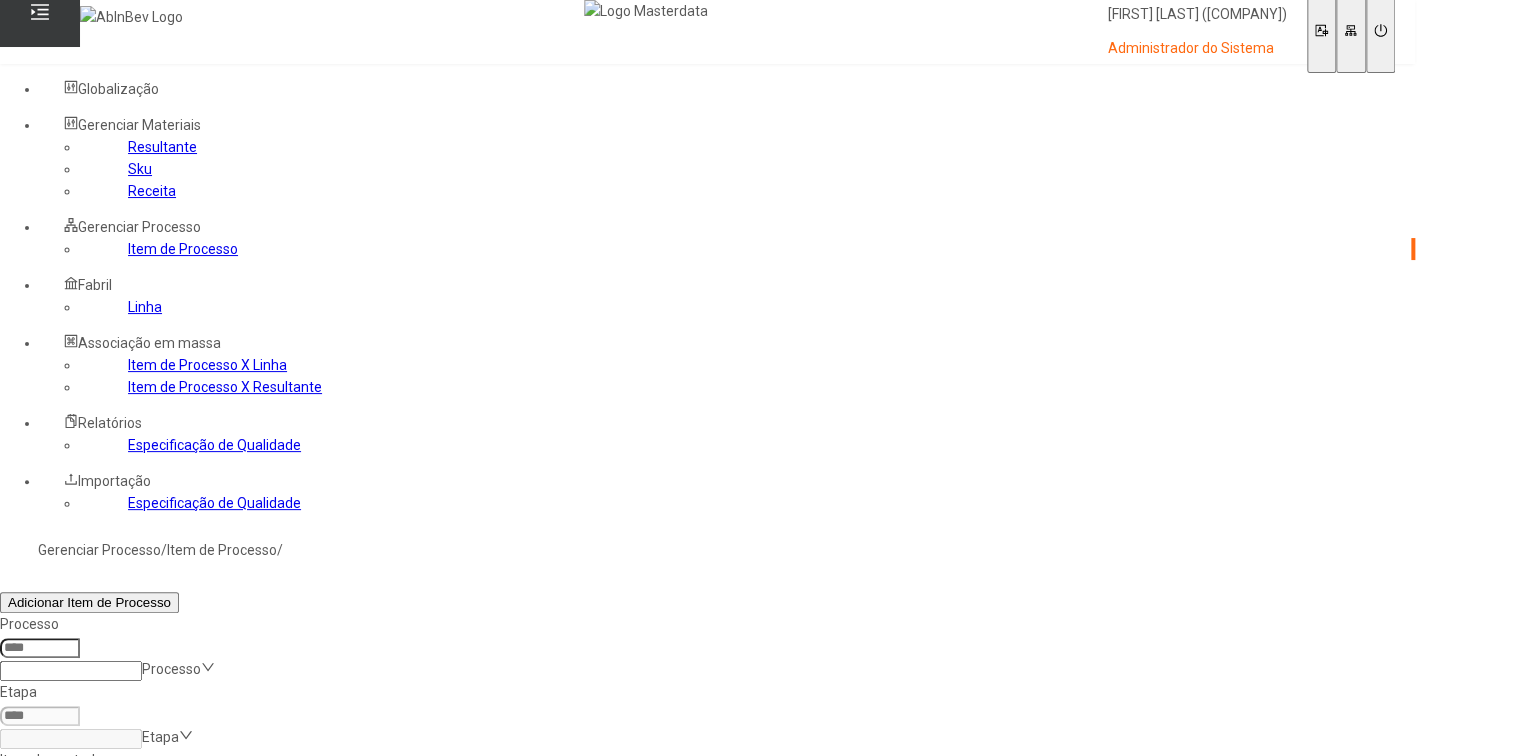 click 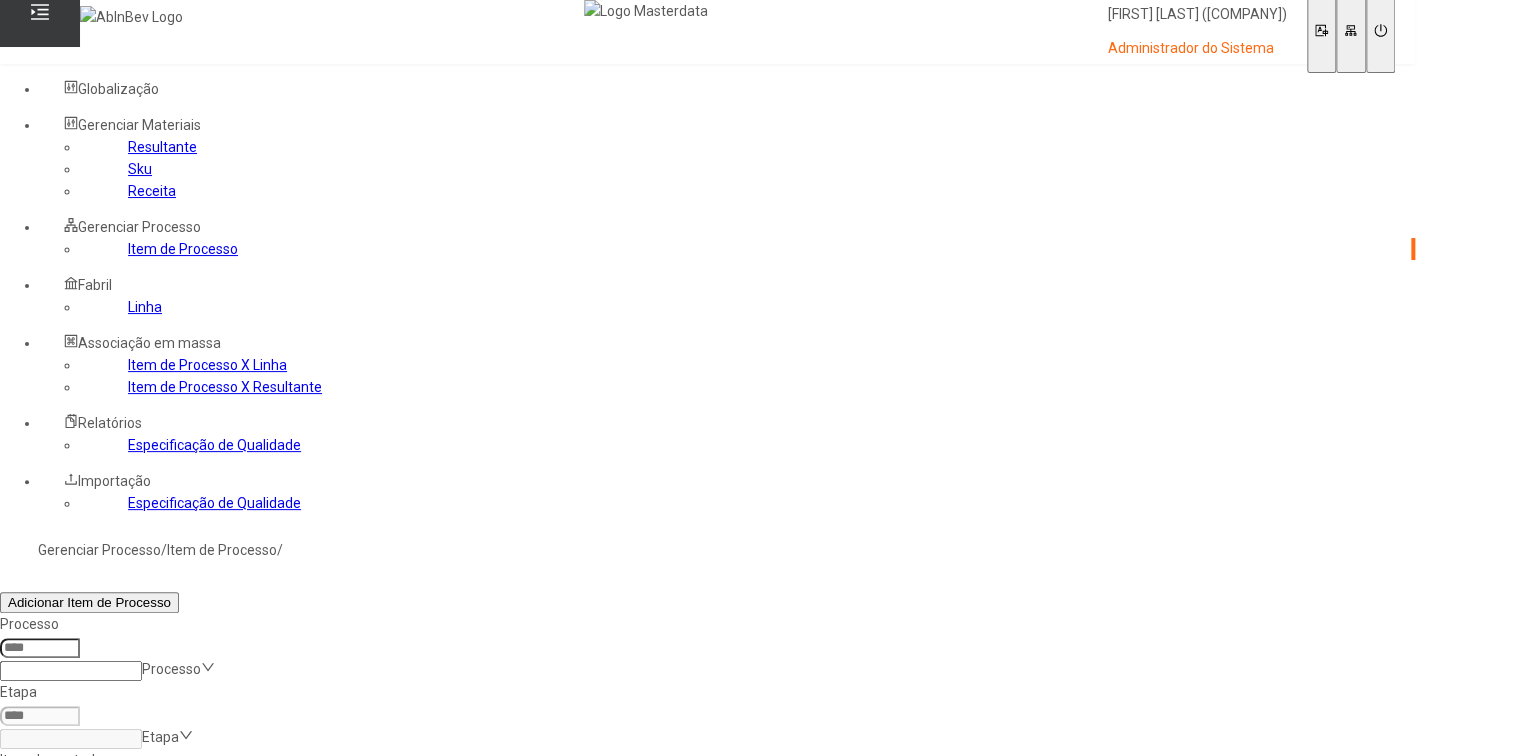 type on "***" 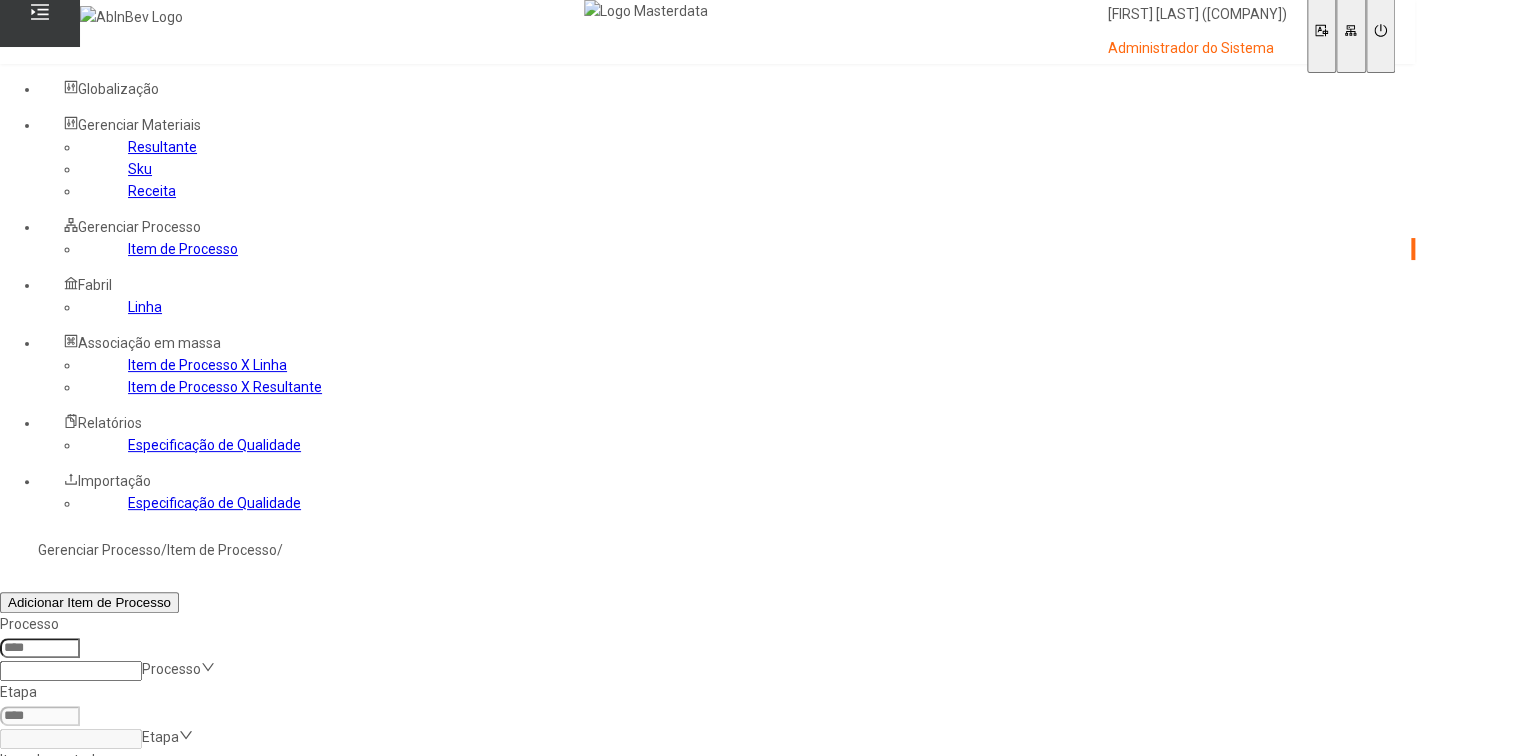 click on "Filtrar" 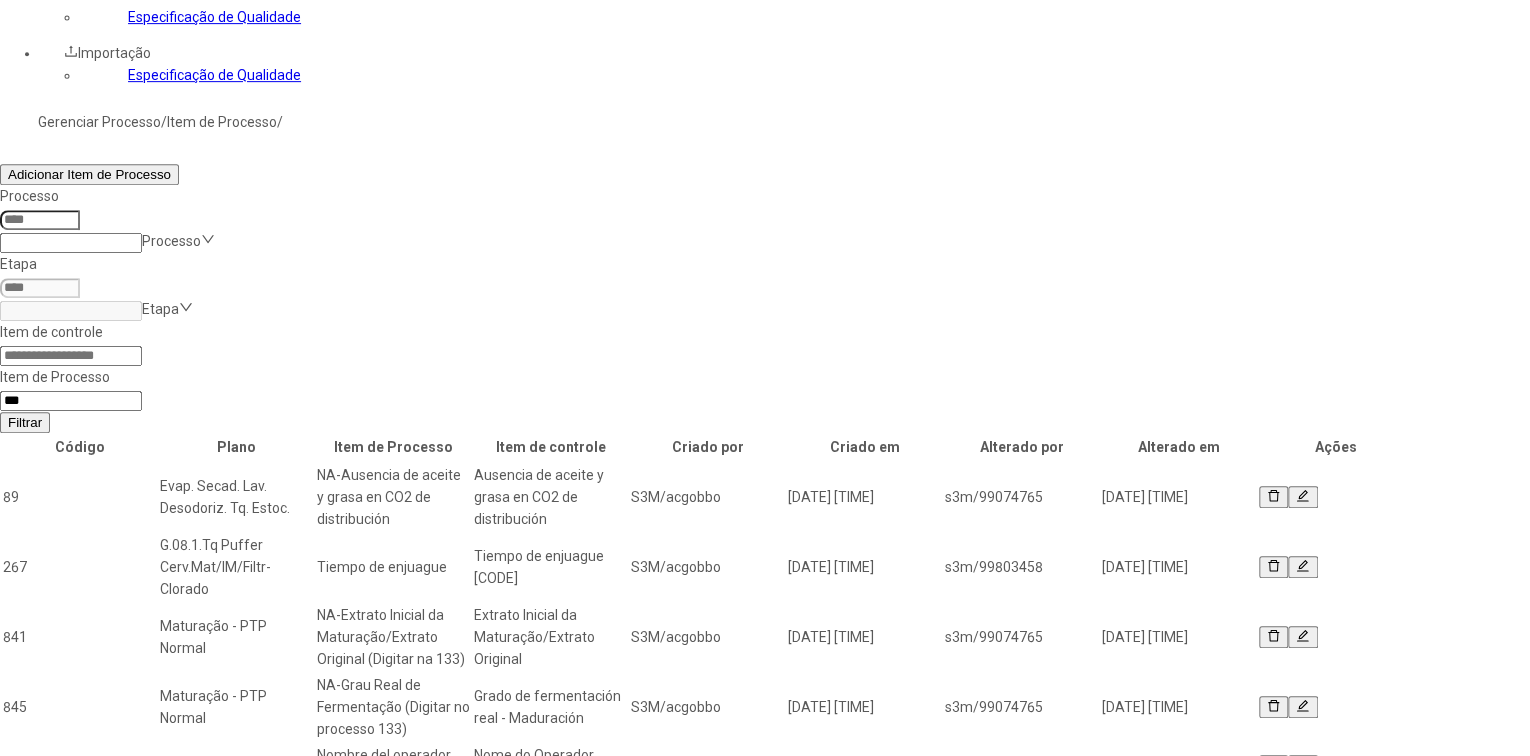 scroll, scrollTop: 400, scrollLeft: 0, axis: vertical 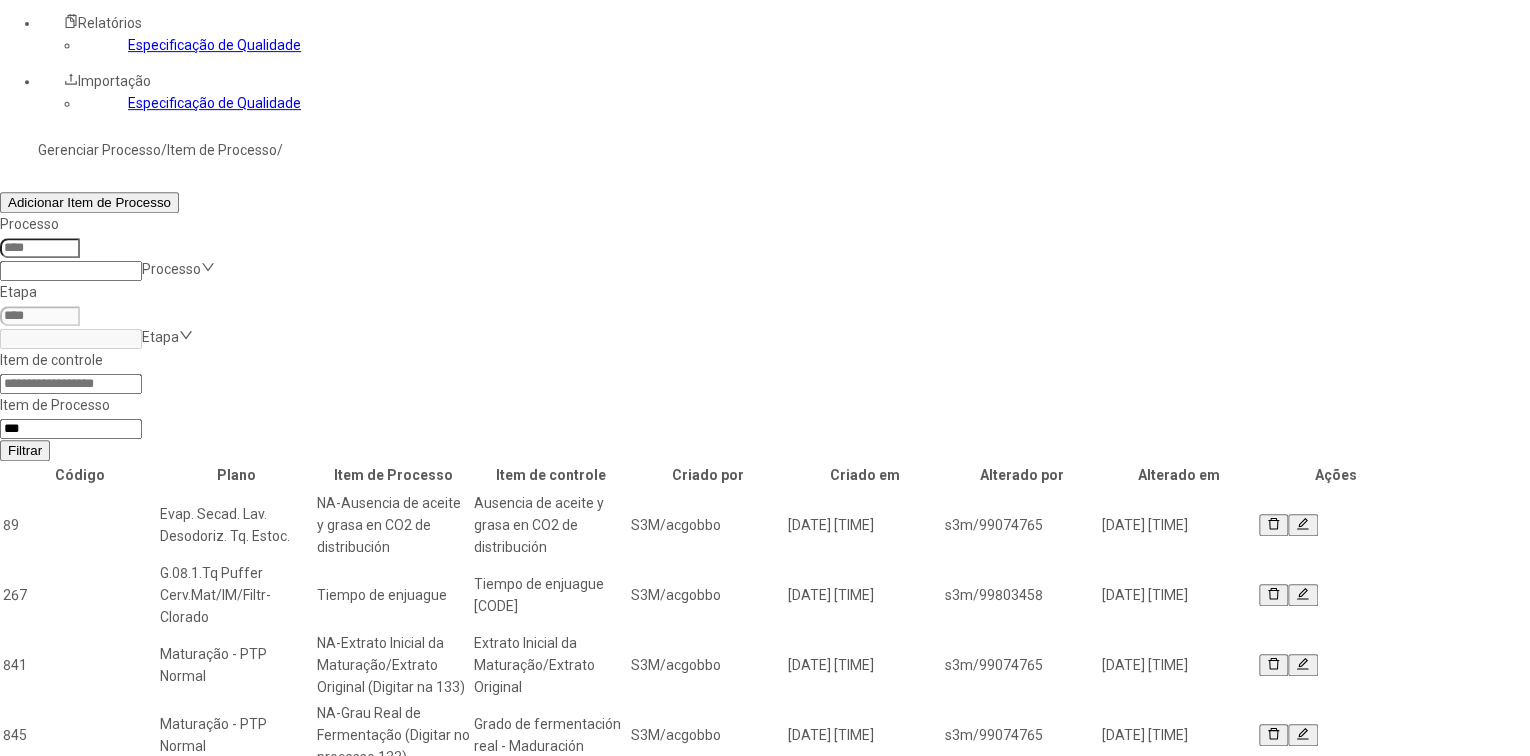 click 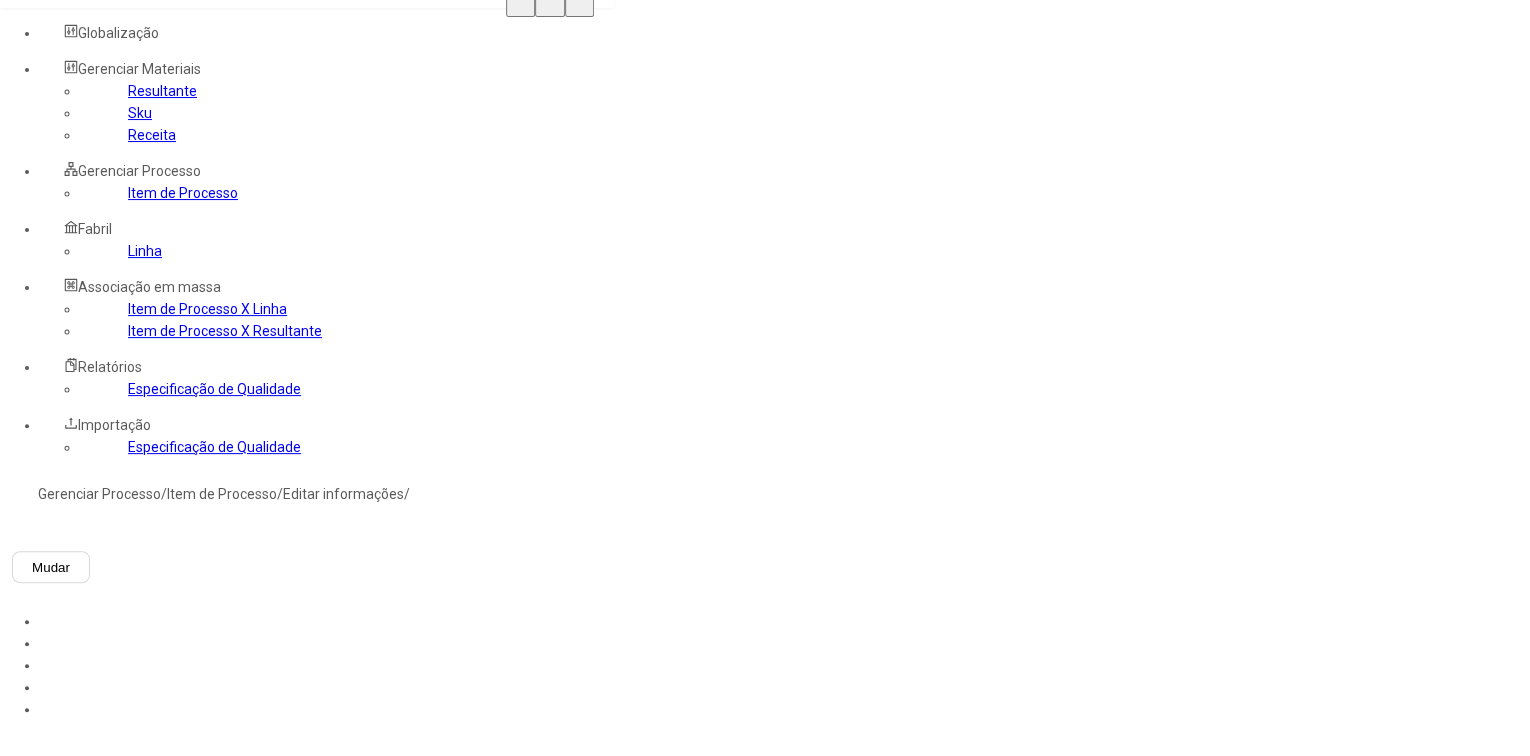 scroll, scrollTop: 76, scrollLeft: 0, axis: vertical 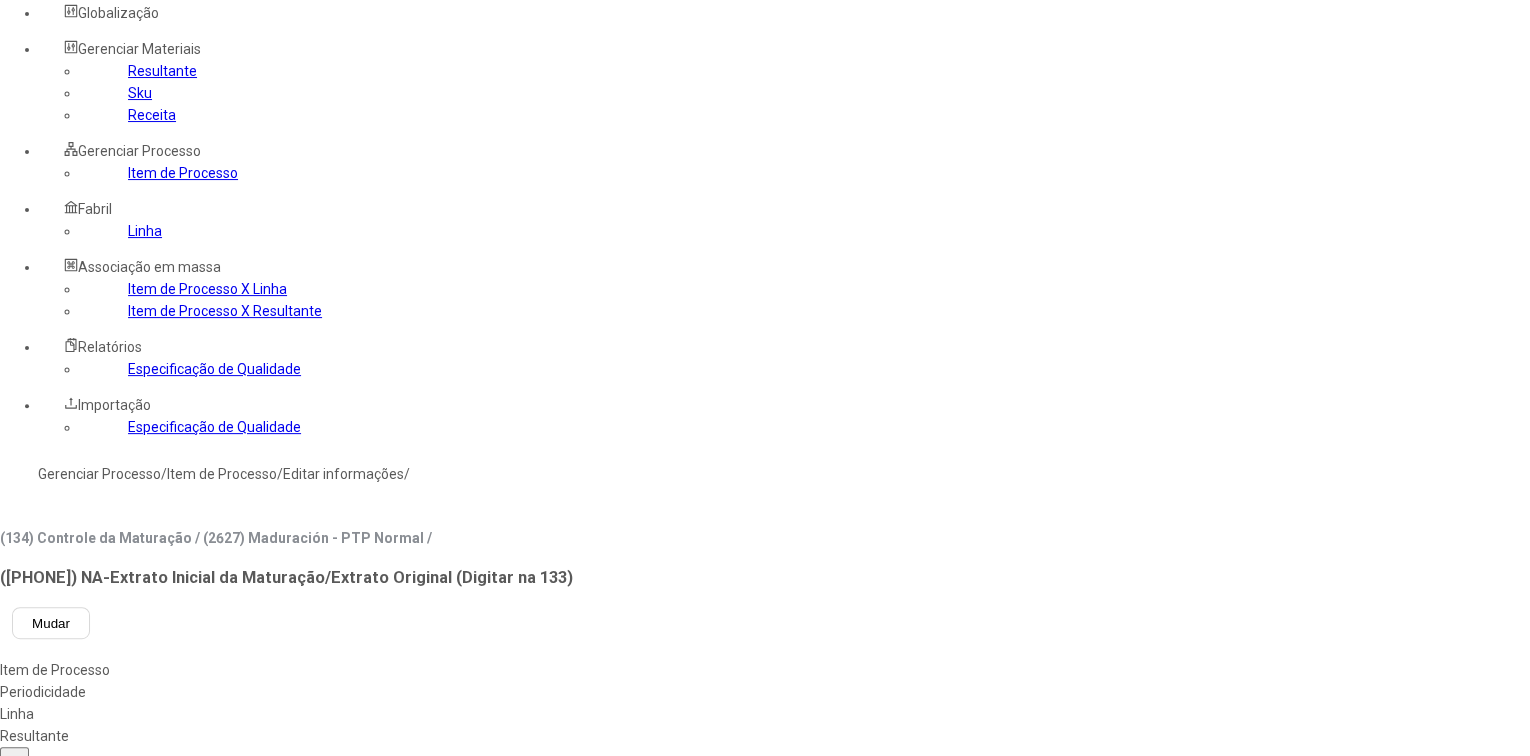 type on "*****" 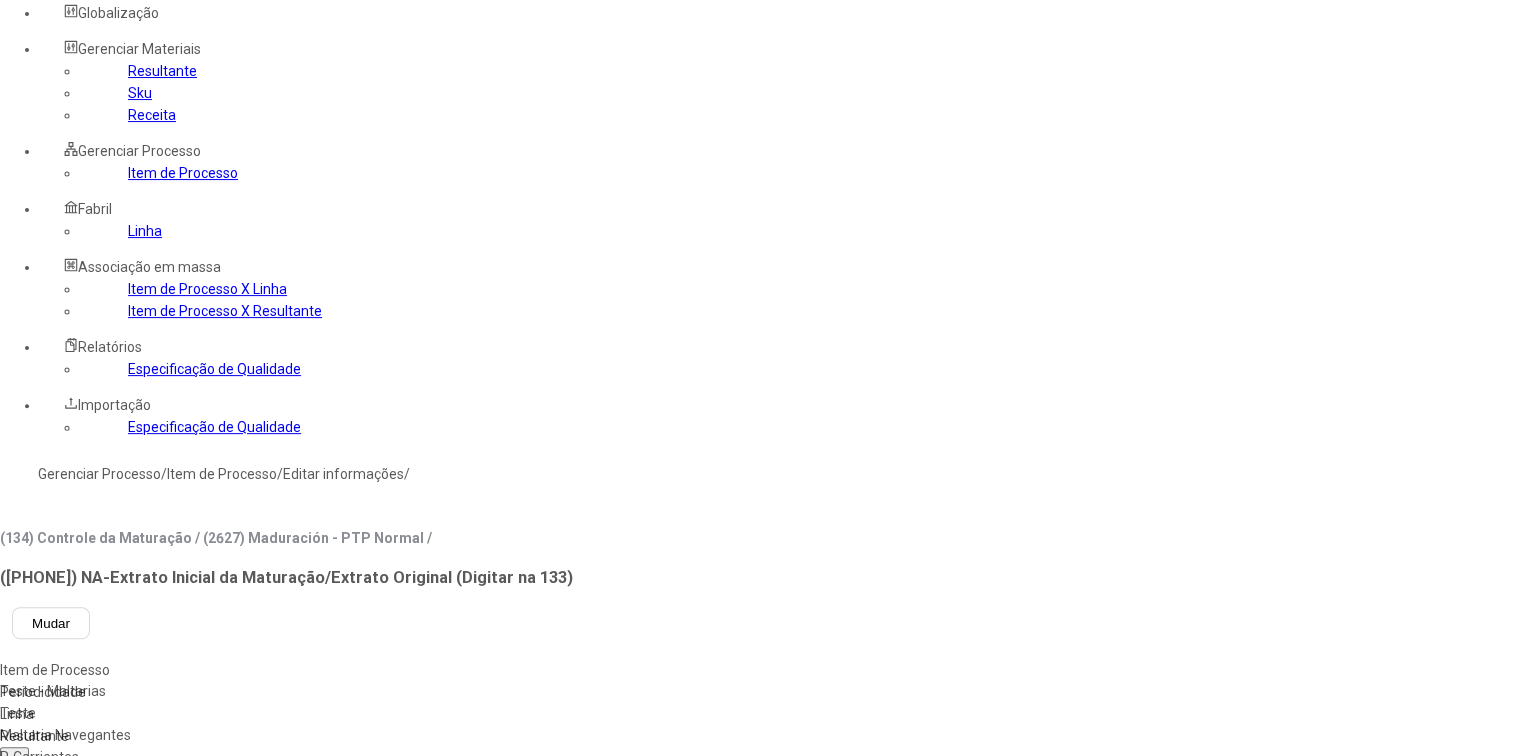 type on "***" 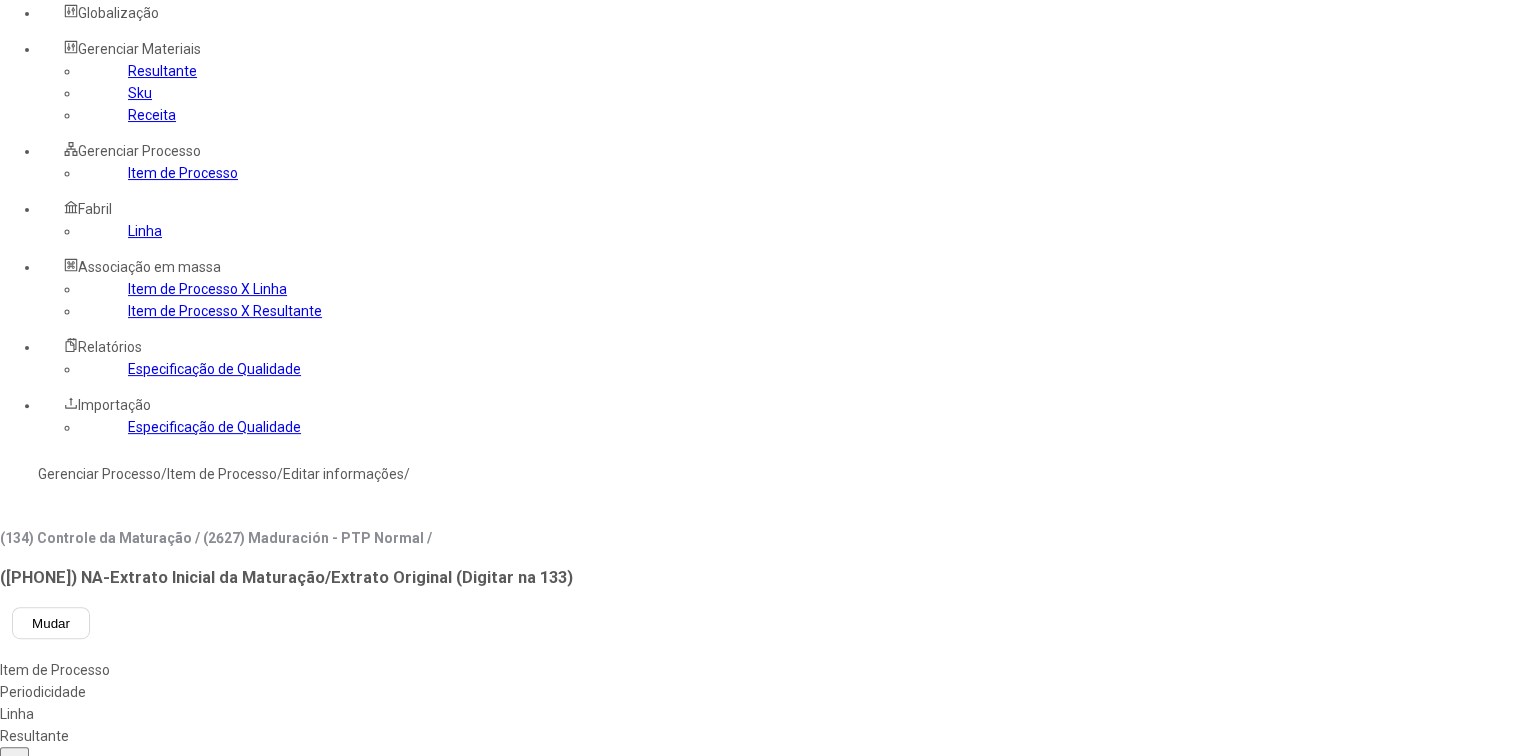 type on "***" 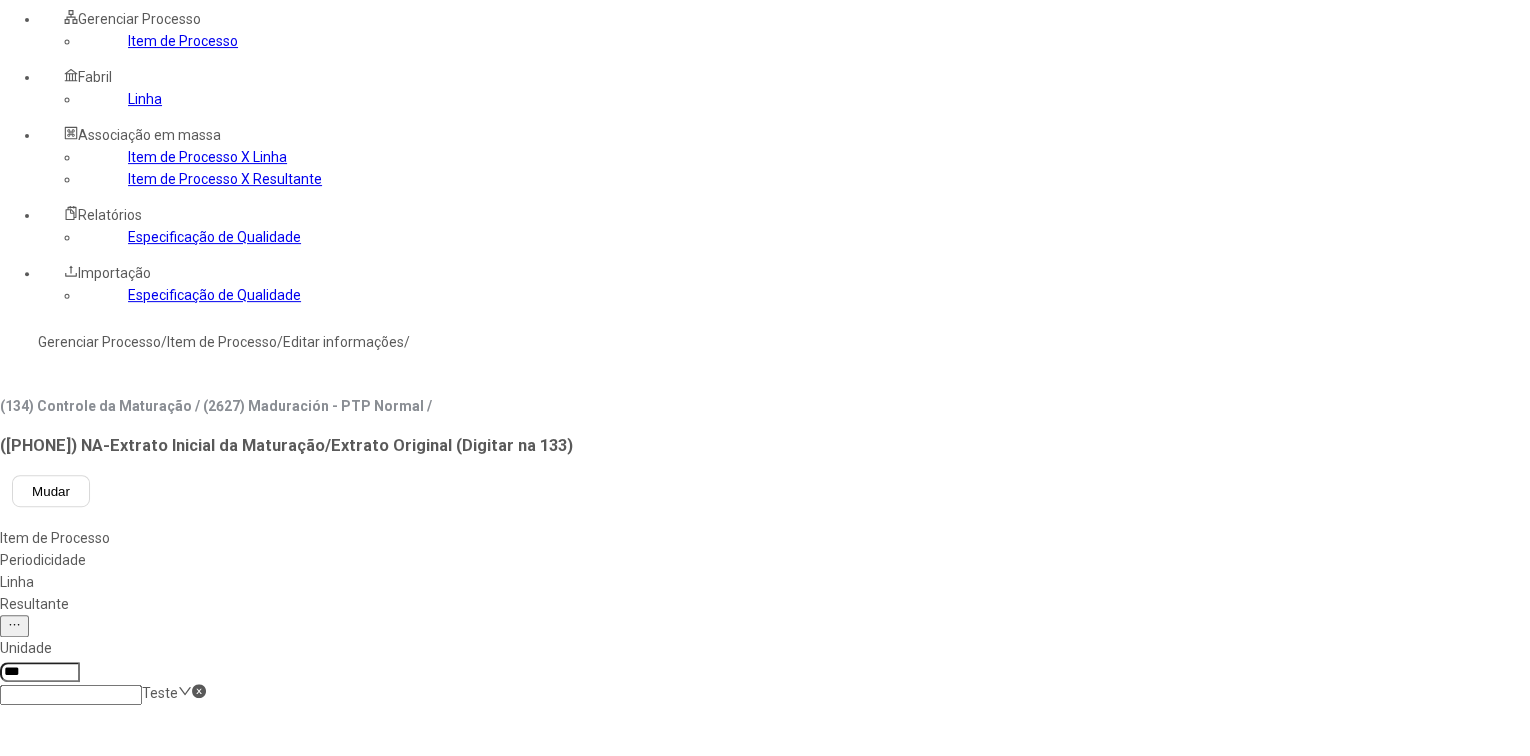 scroll, scrollTop: 236, scrollLeft: 0, axis: vertical 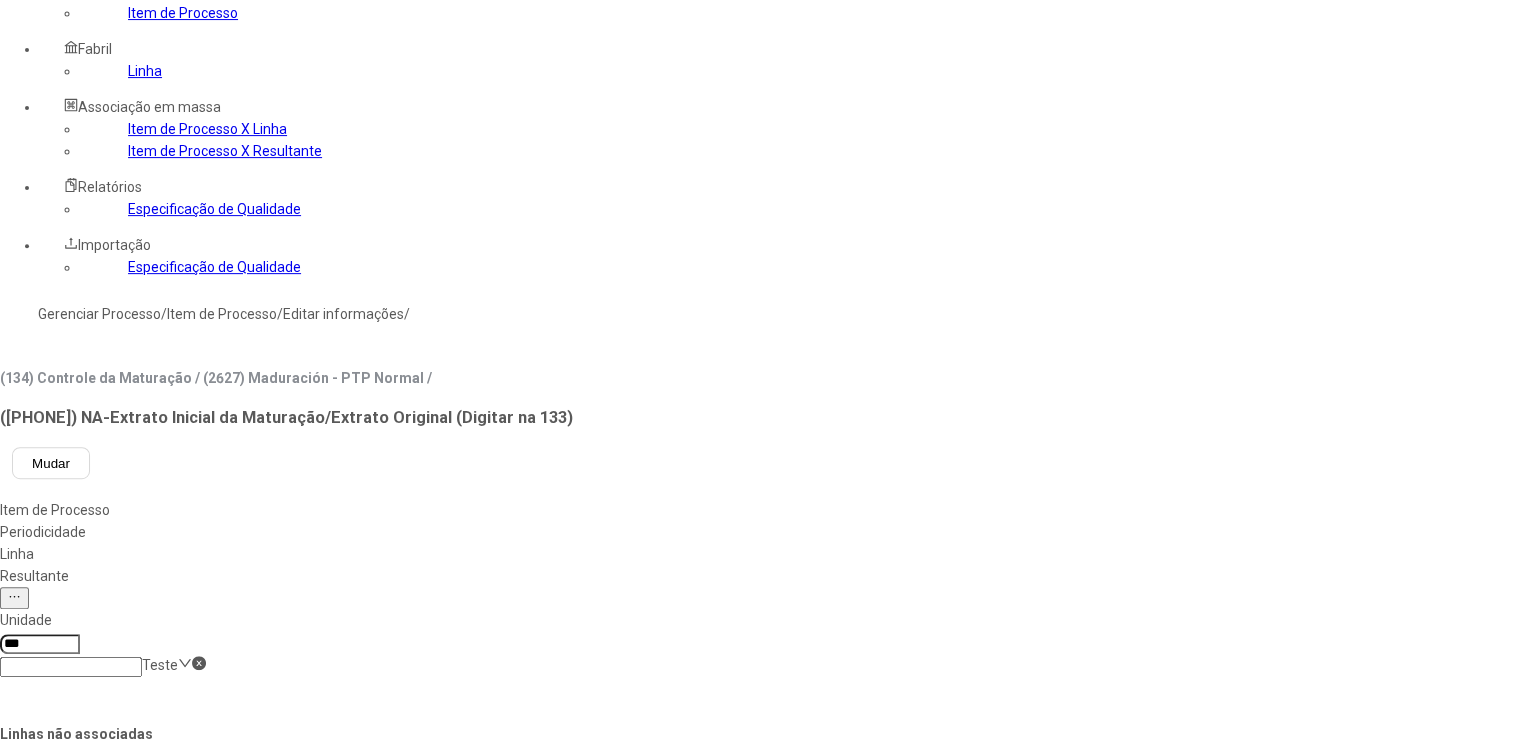 click 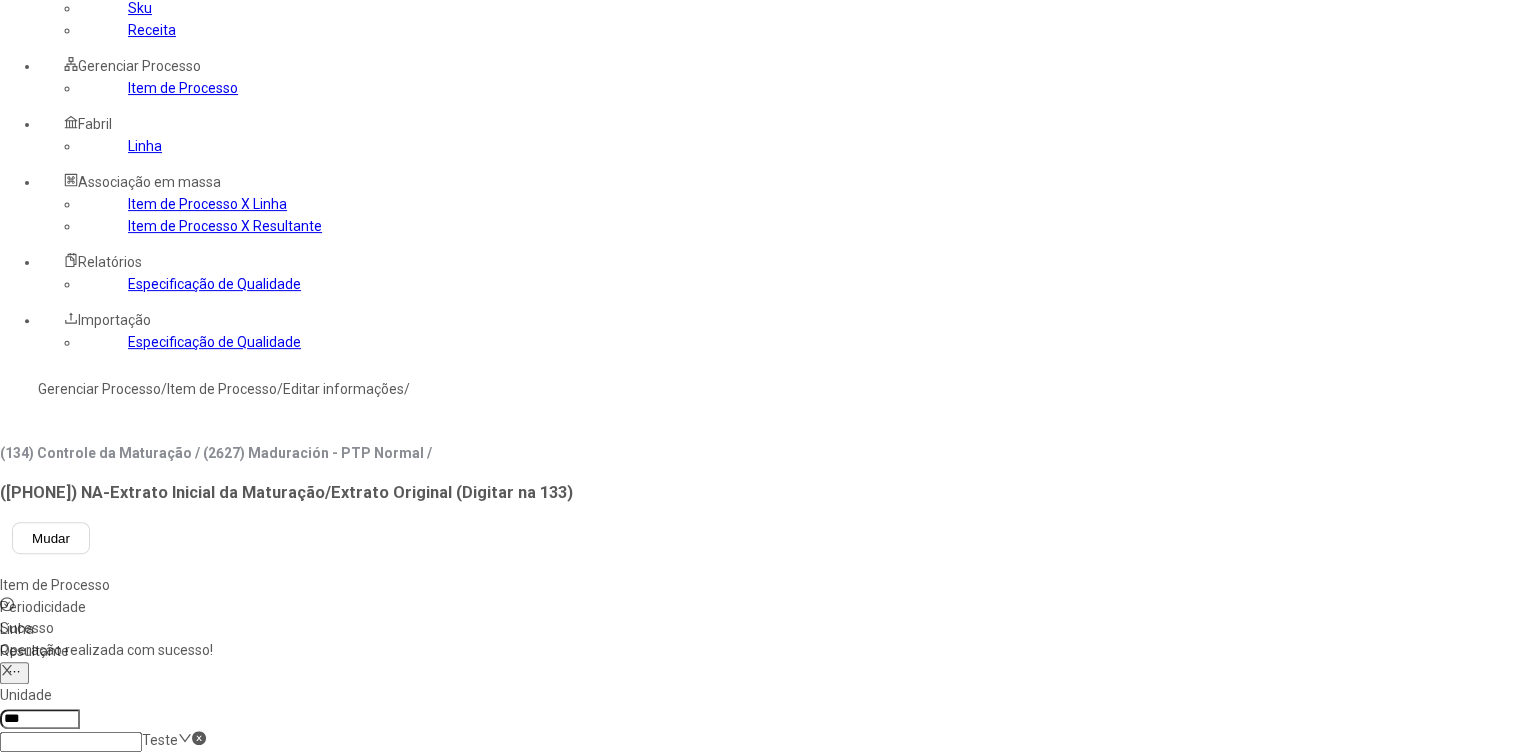 scroll, scrollTop: 0, scrollLeft: 0, axis: both 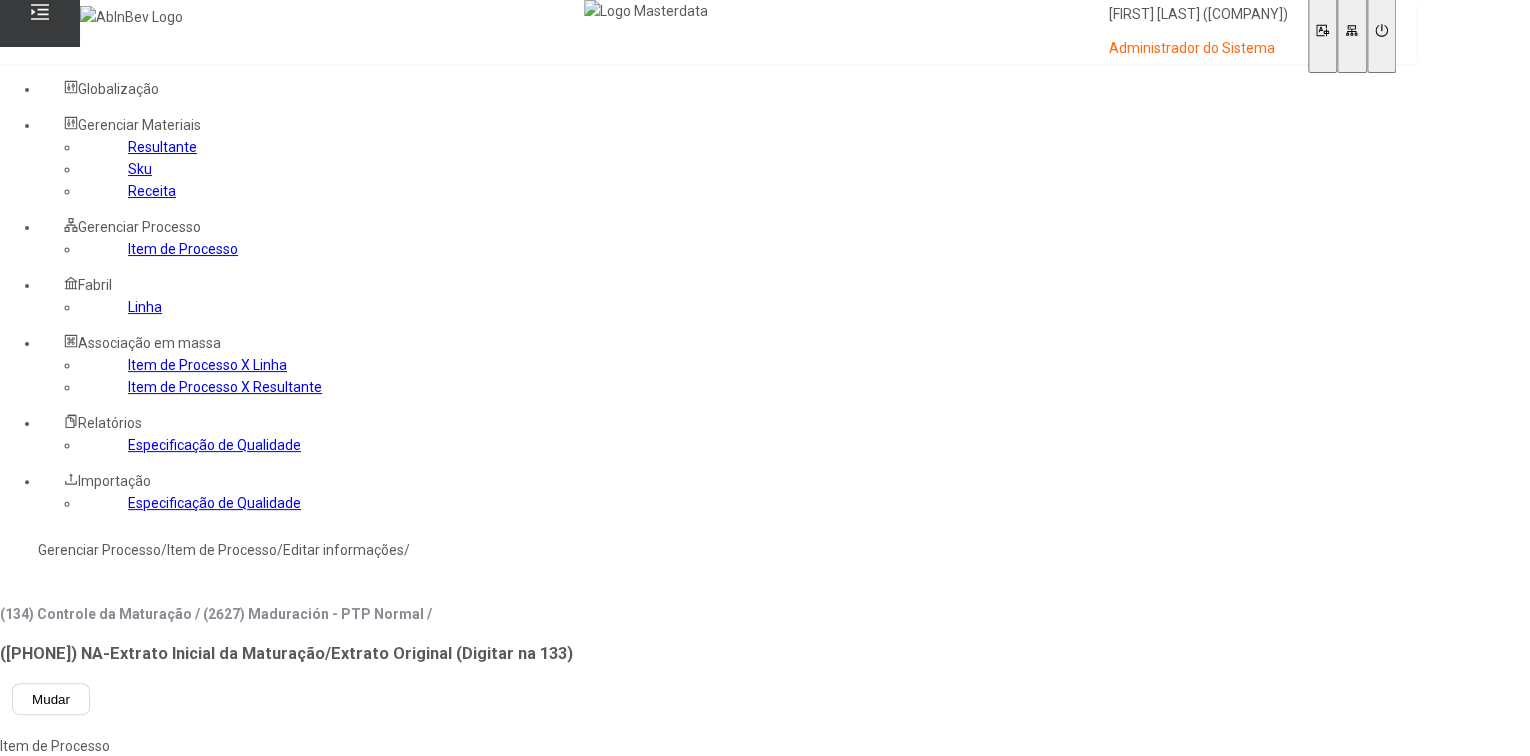 click on "Resultante" 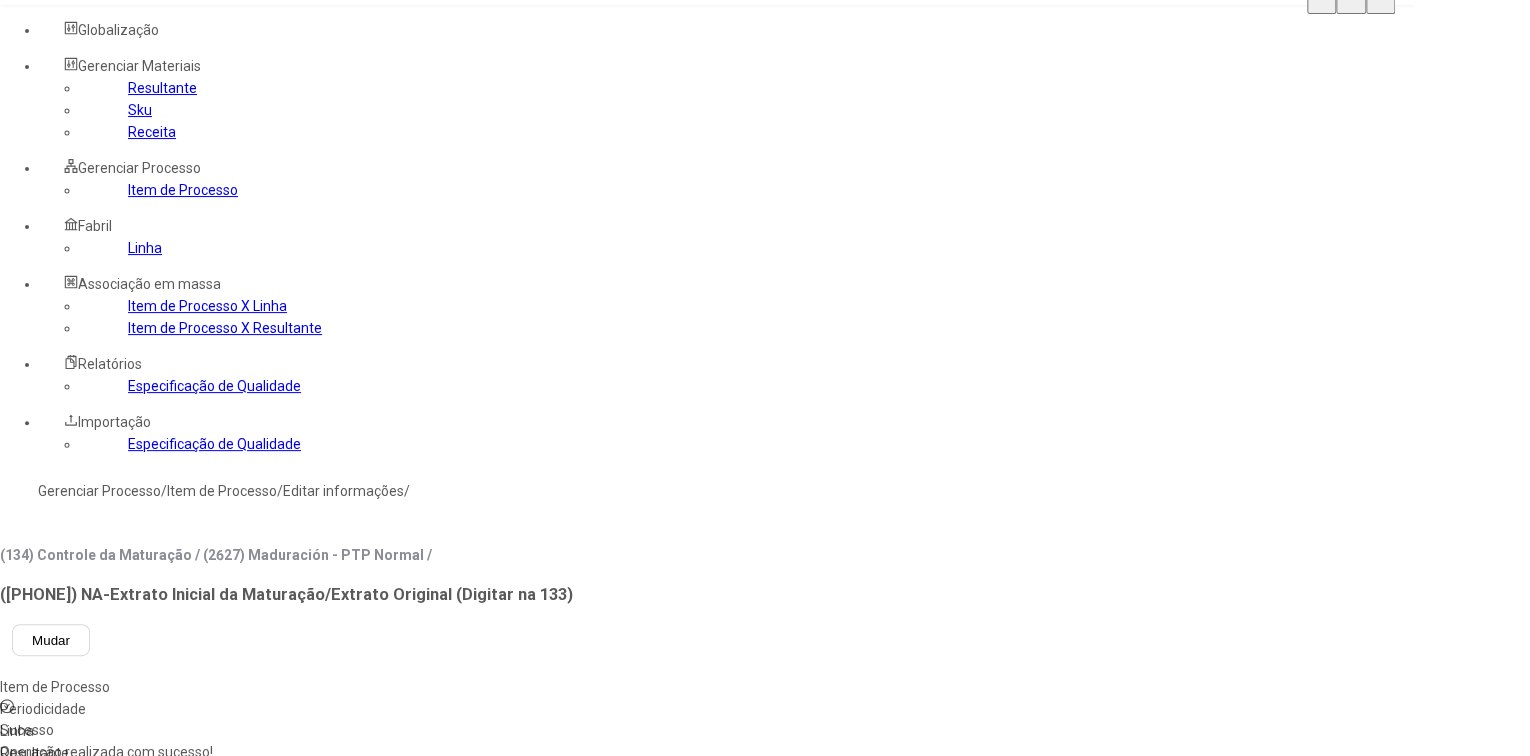 scroll, scrollTop: 160, scrollLeft: 0, axis: vertical 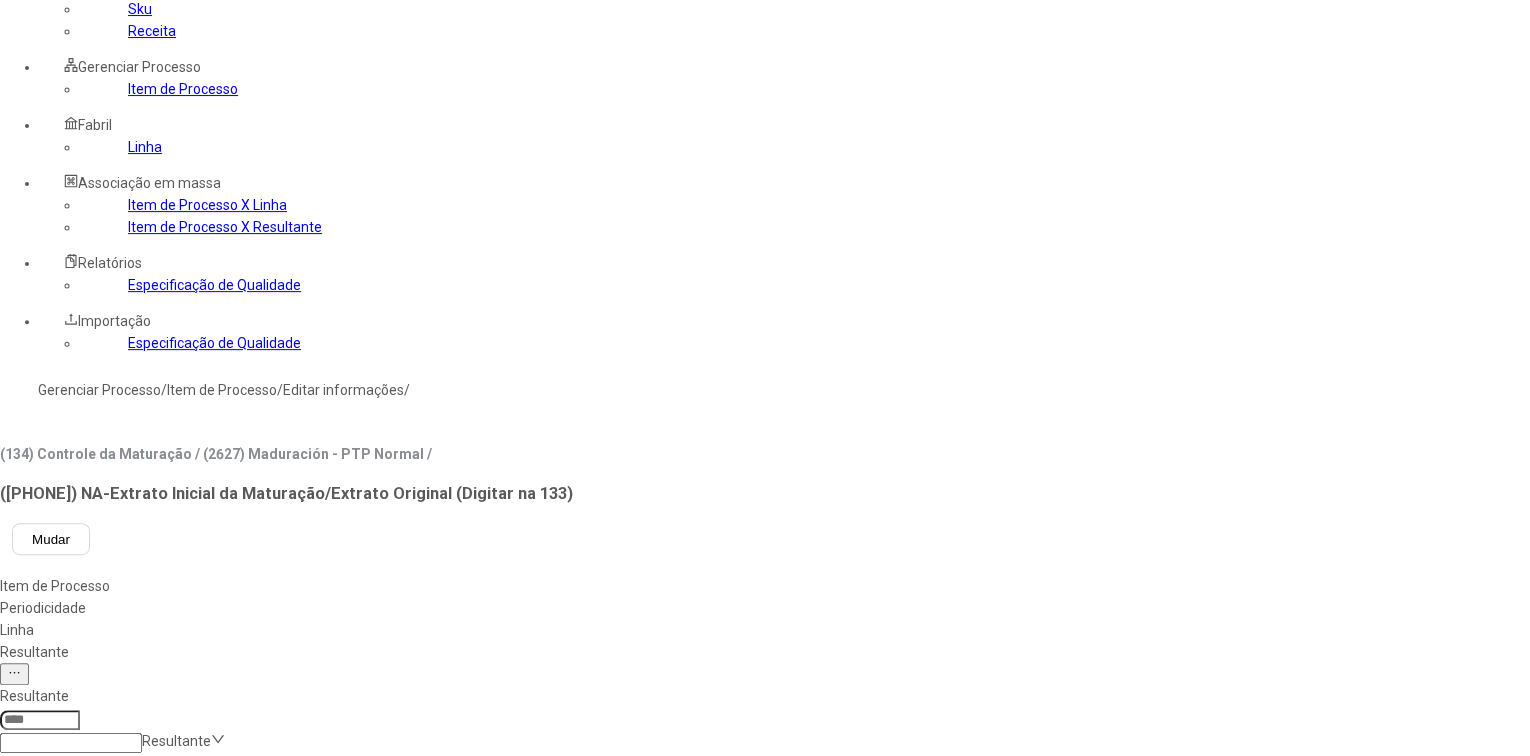 click 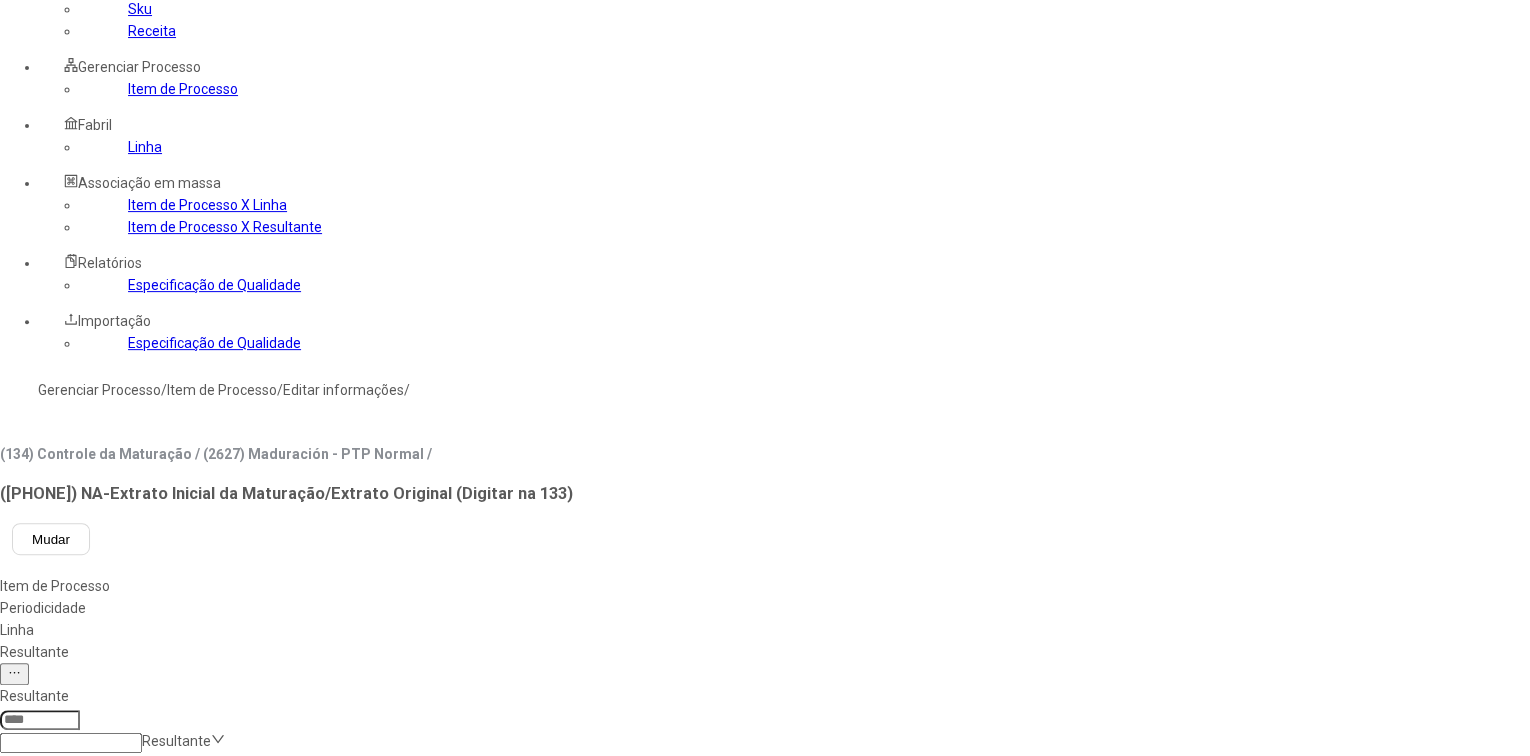 type 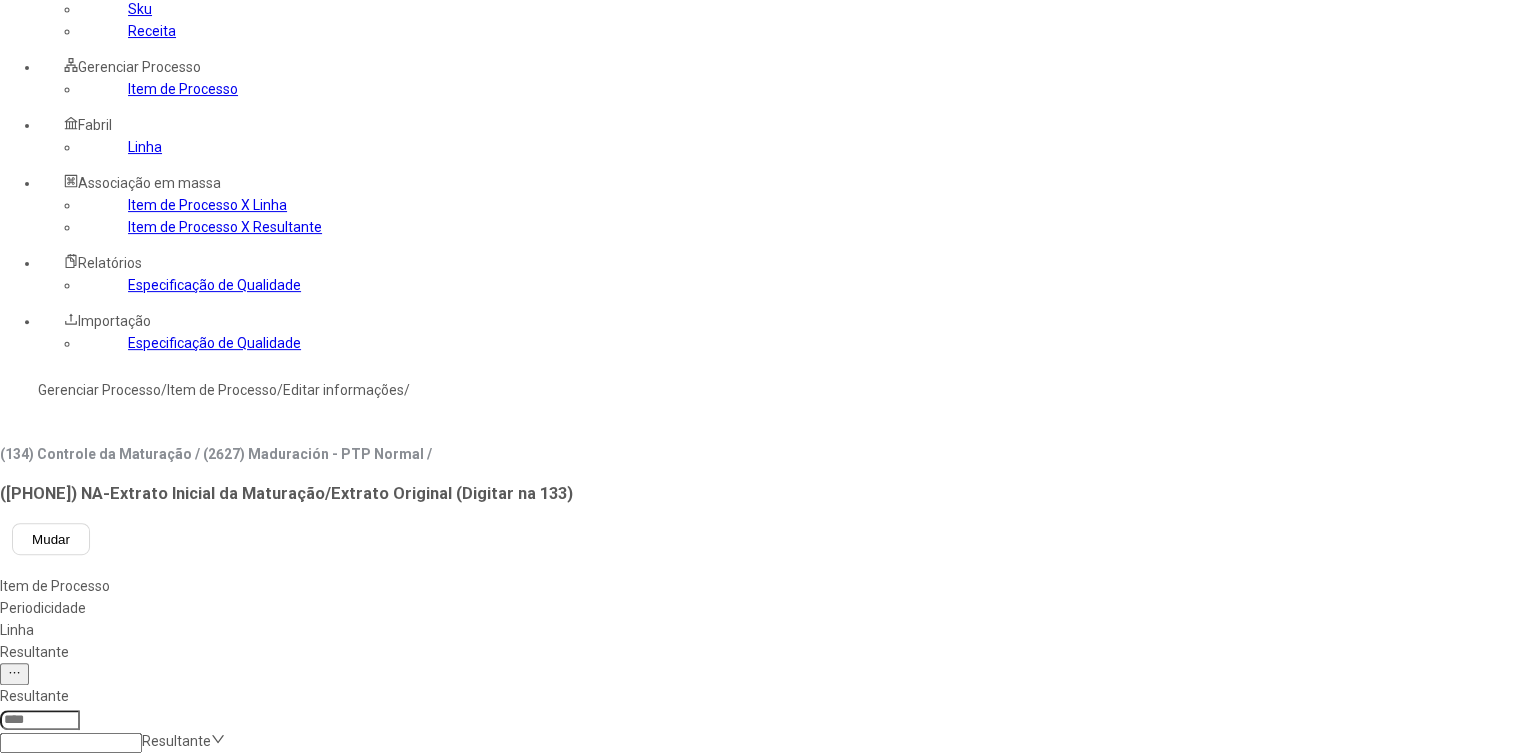 click 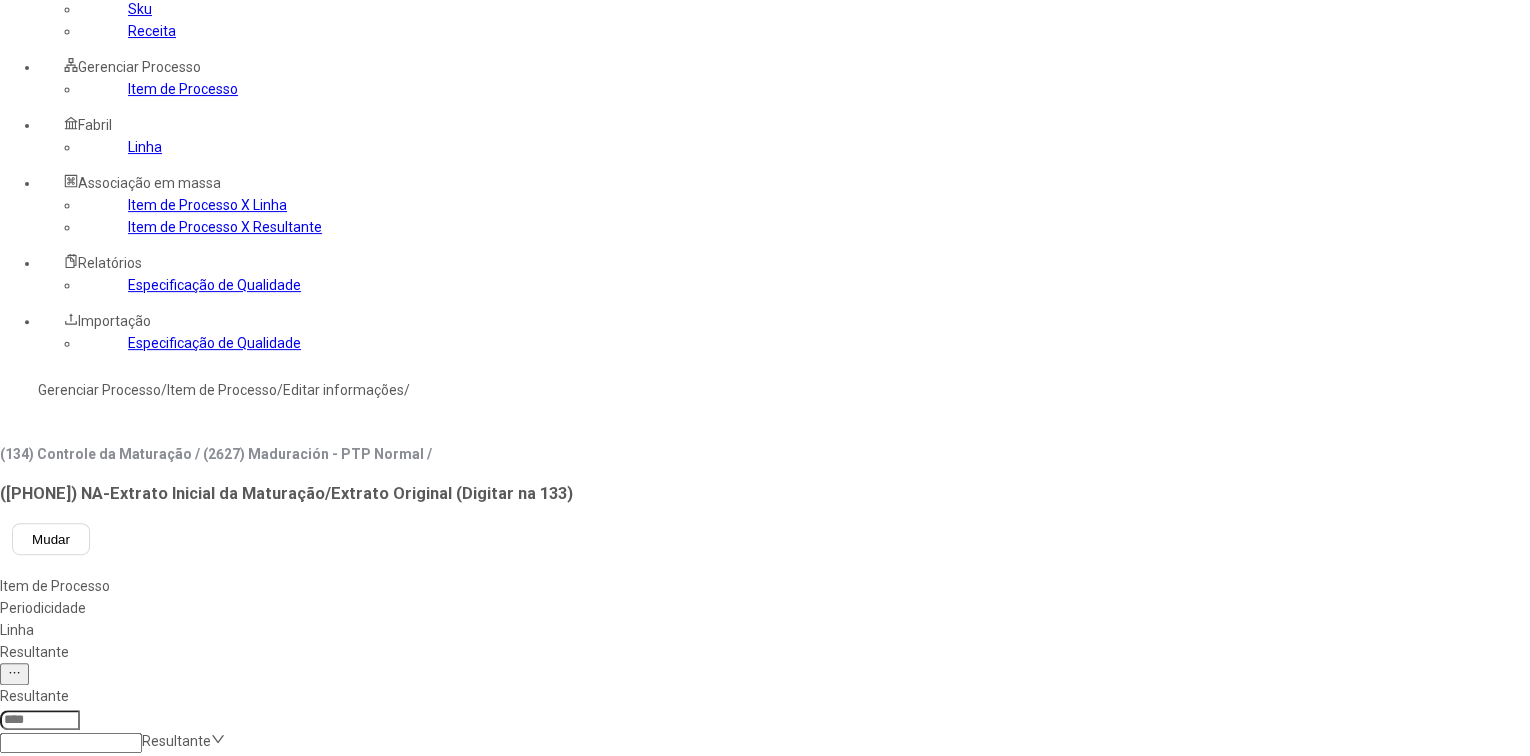 scroll, scrollTop: 400, scrollLeft: 0, axis: vertical 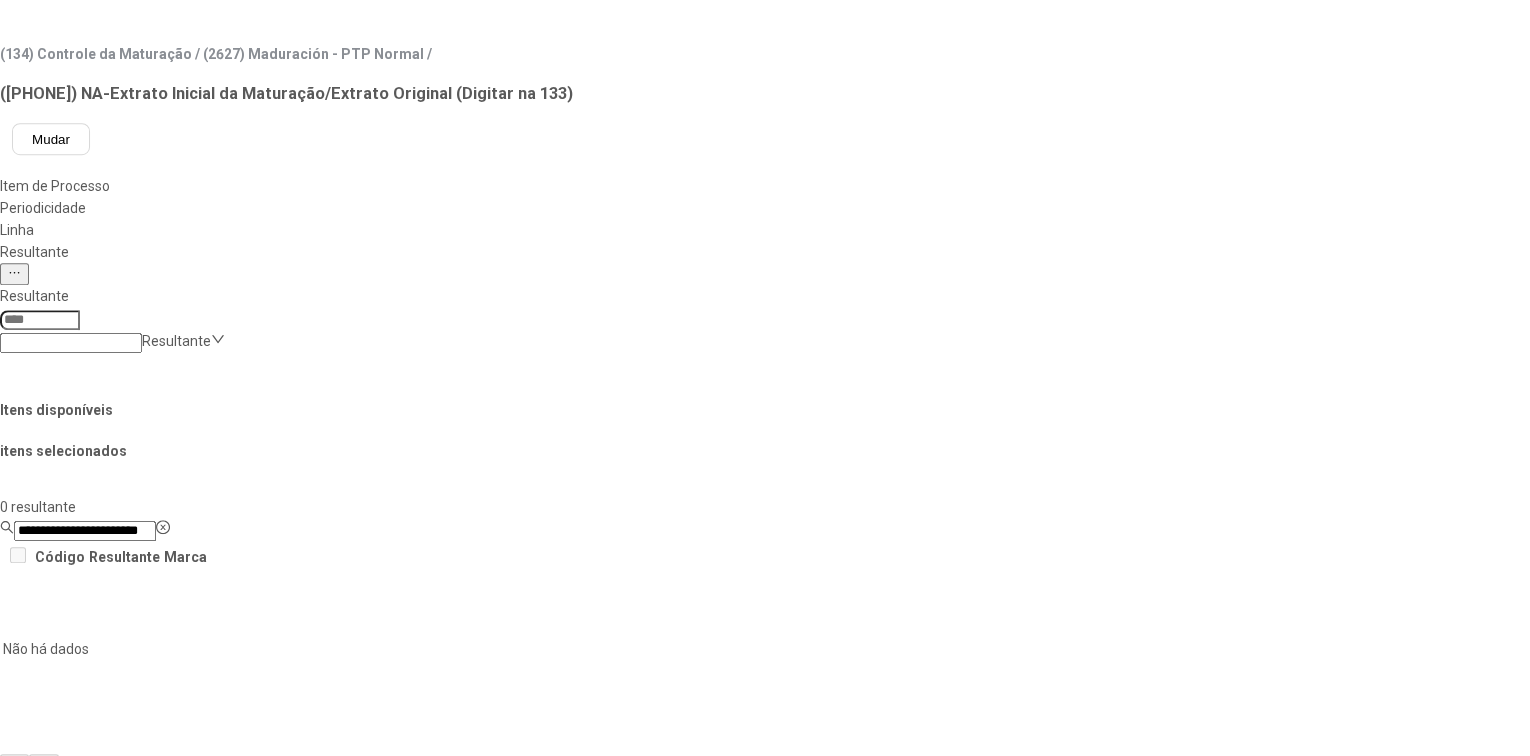 click on "Concluir associação" at bounding box center [124, 1239] 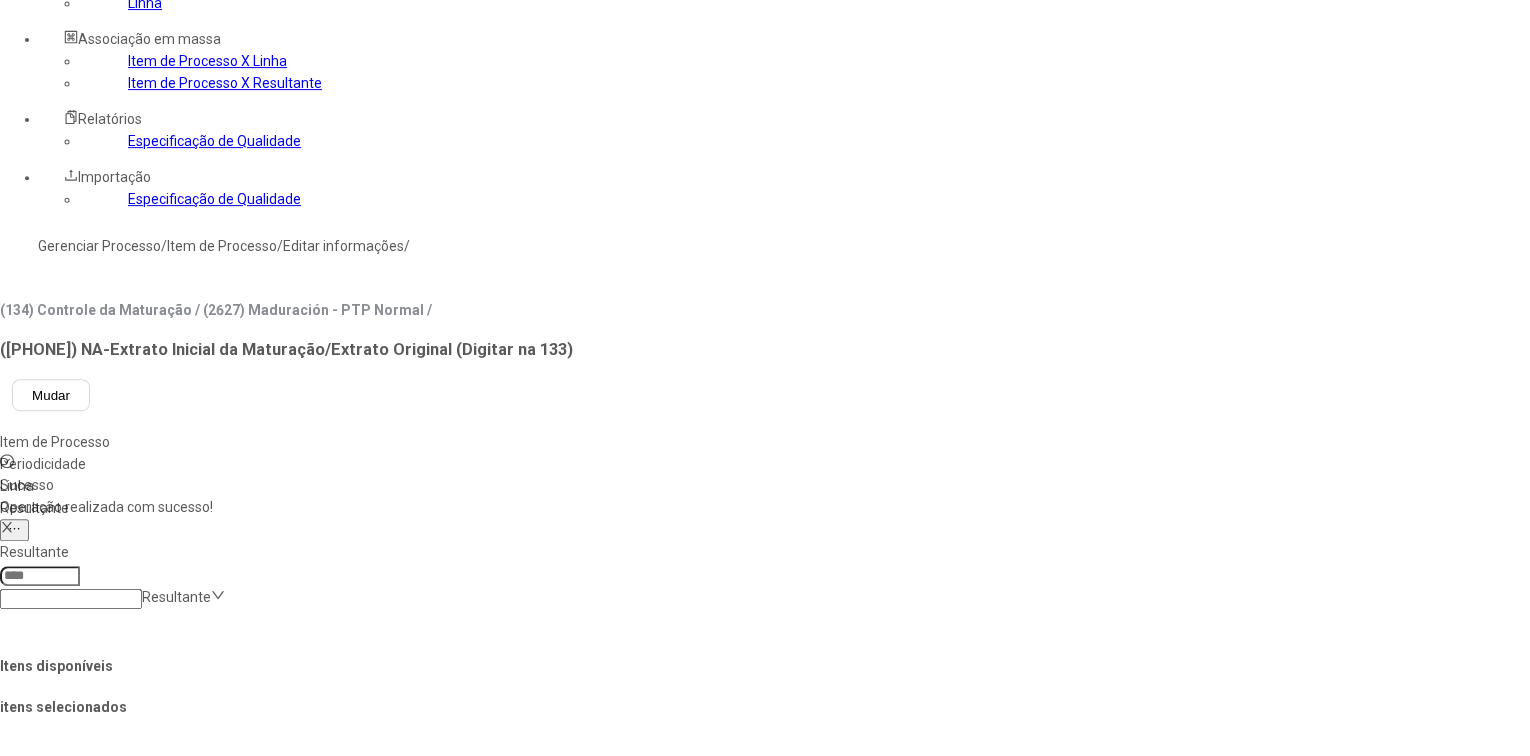scroll, scrollTop: 0, scrollLeft: 0, axis: both 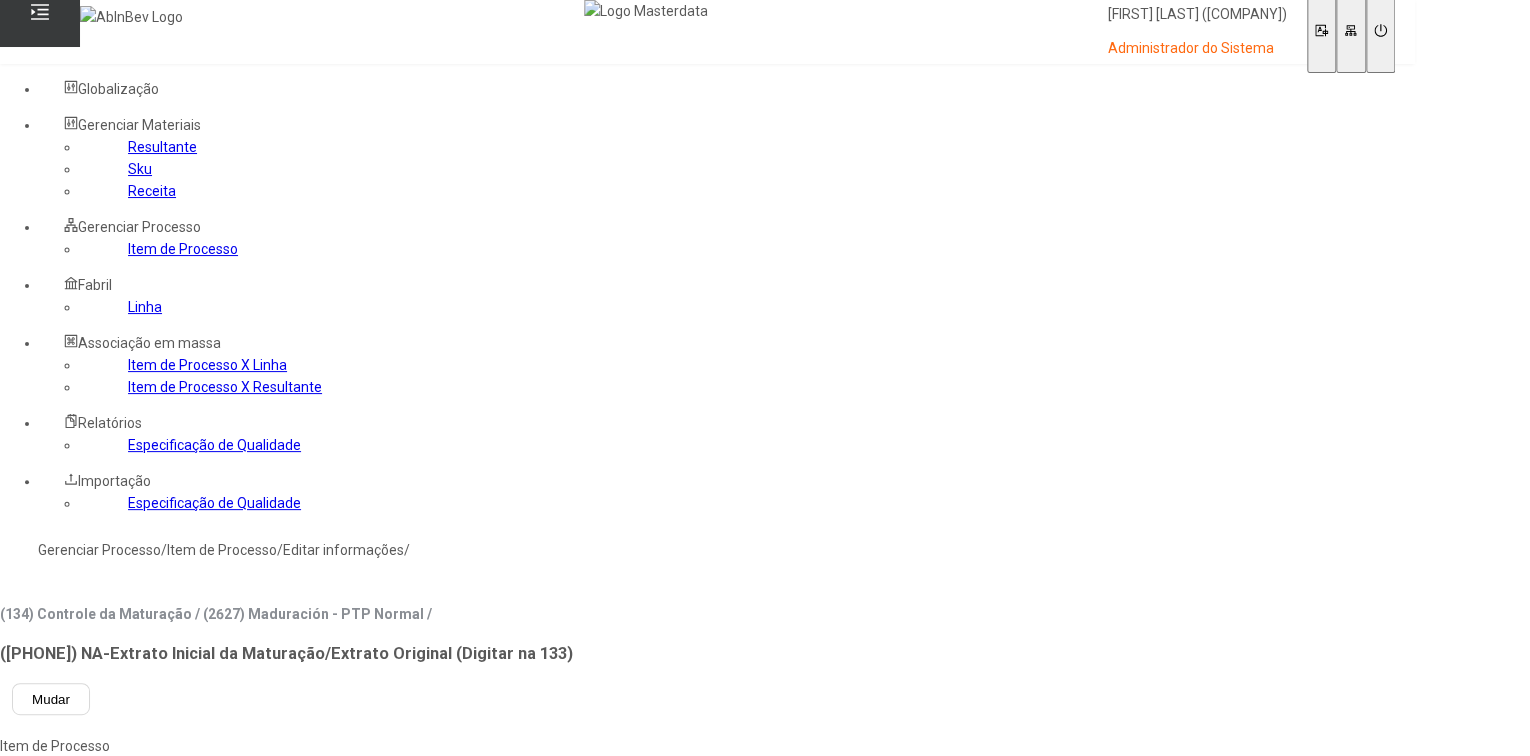 click on "Item de Processo" 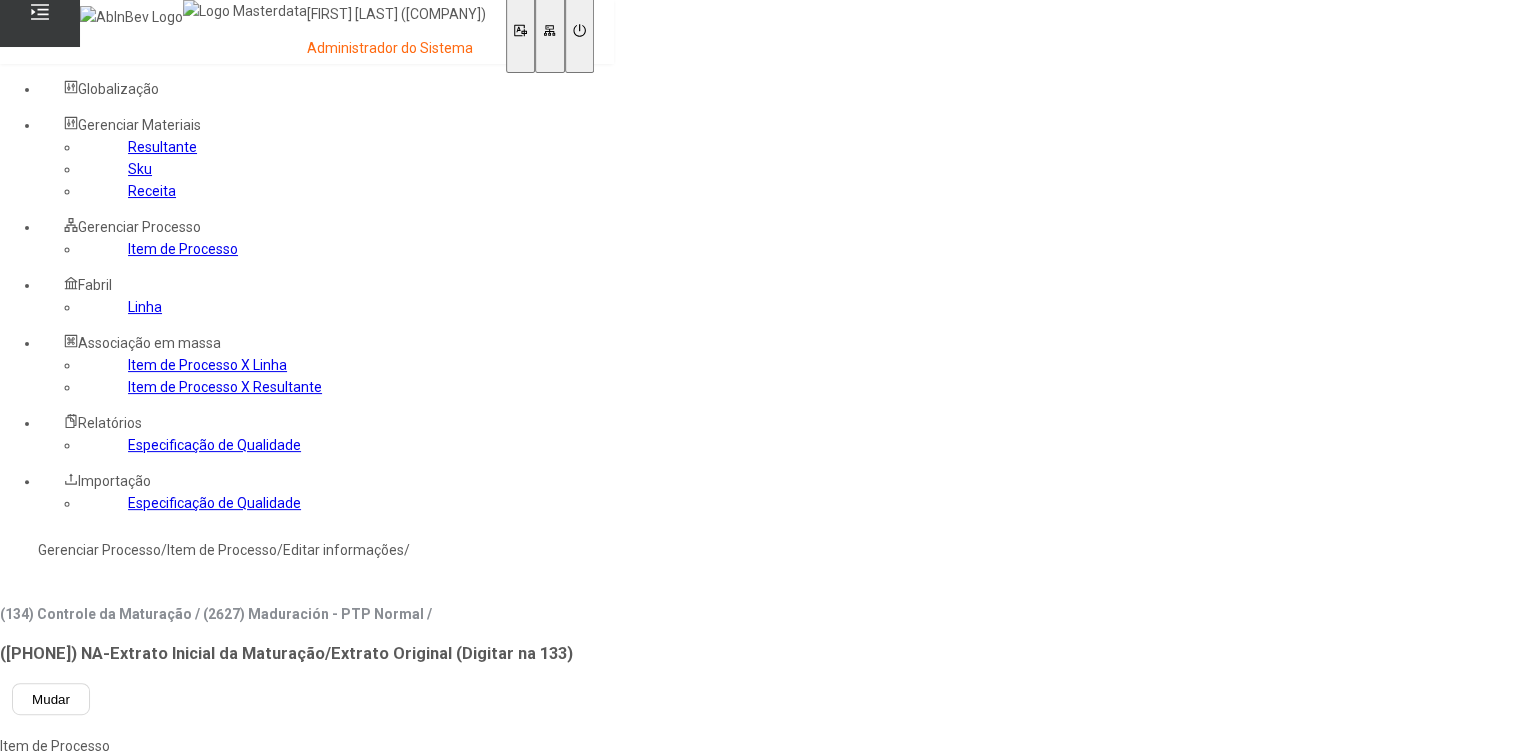 type on "****" 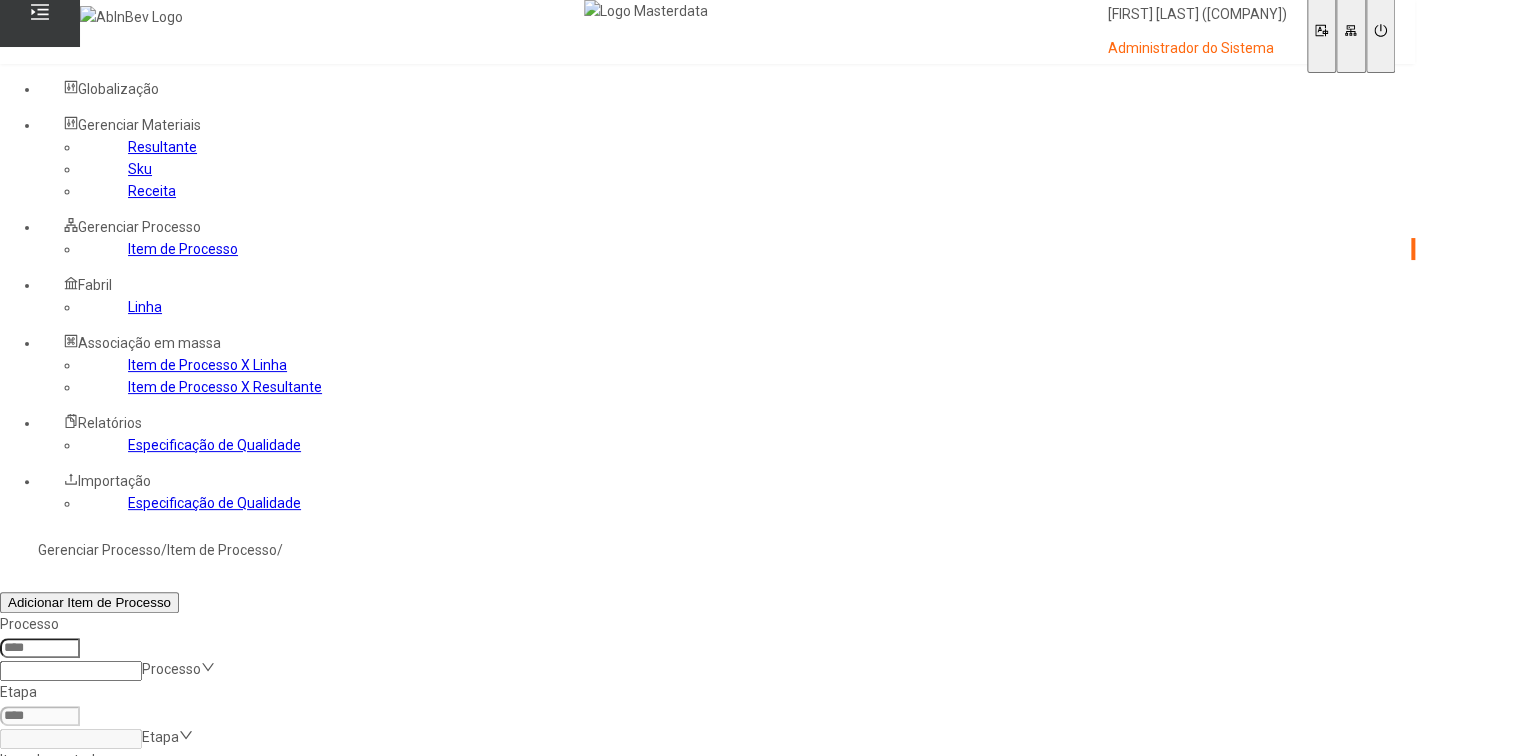 click 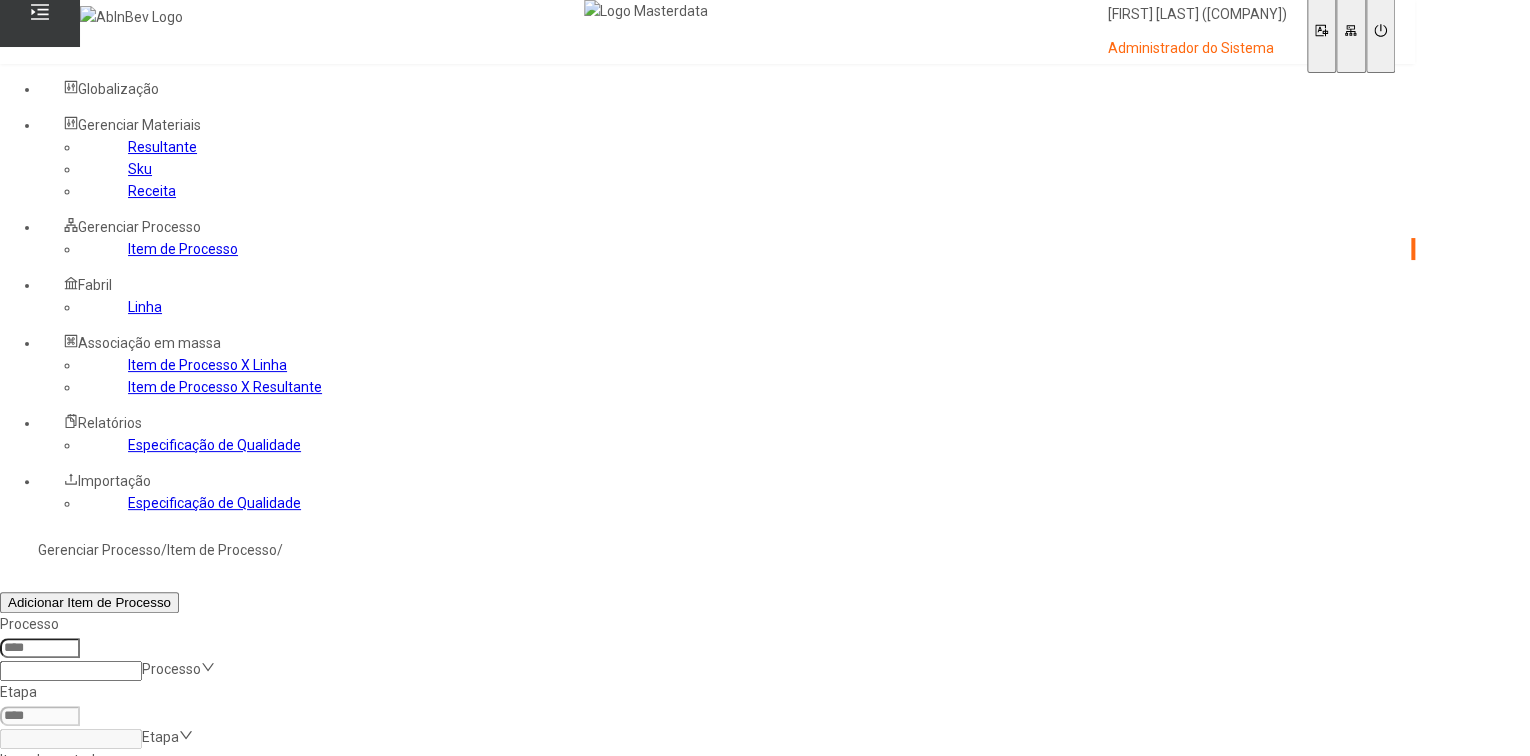 type on "*****" 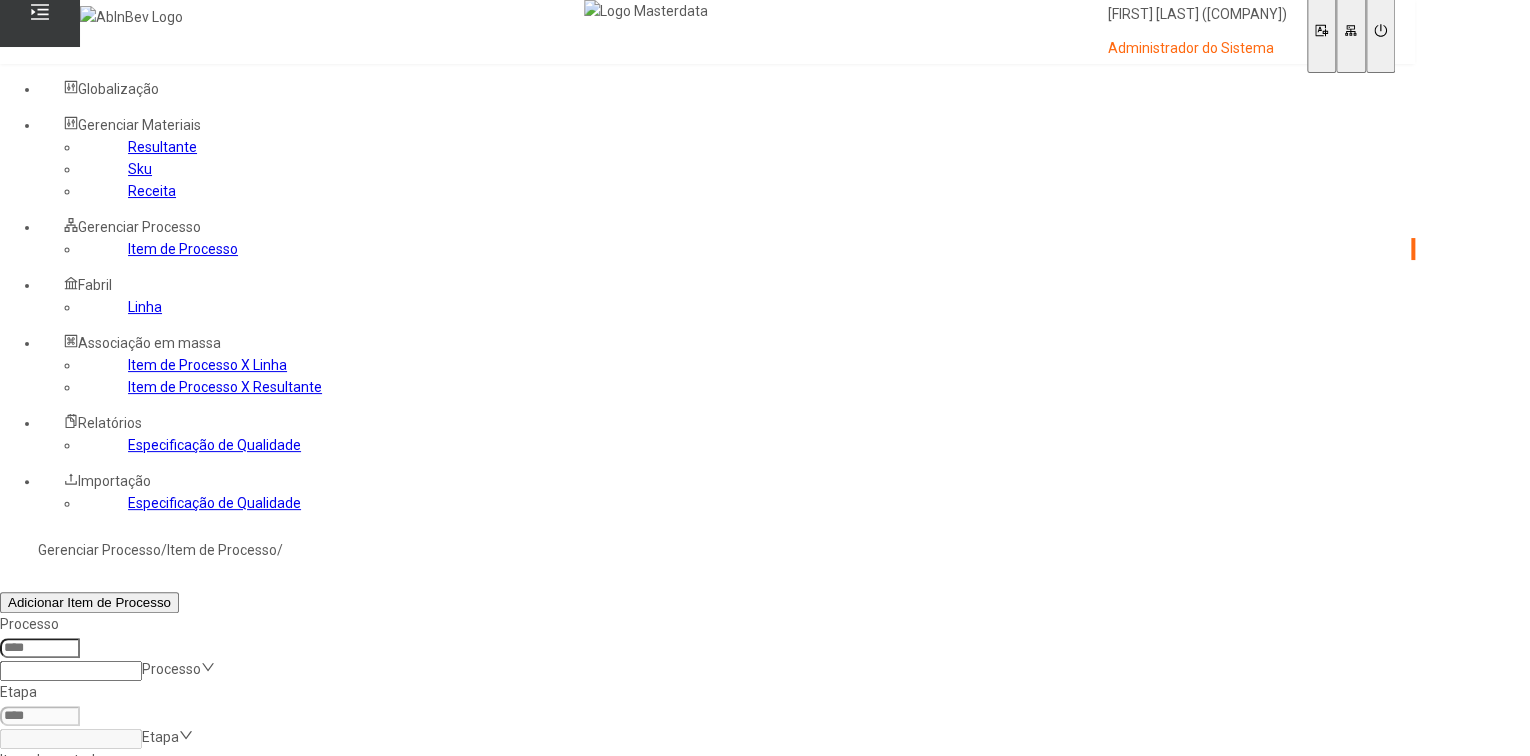 click on "Filtrar" 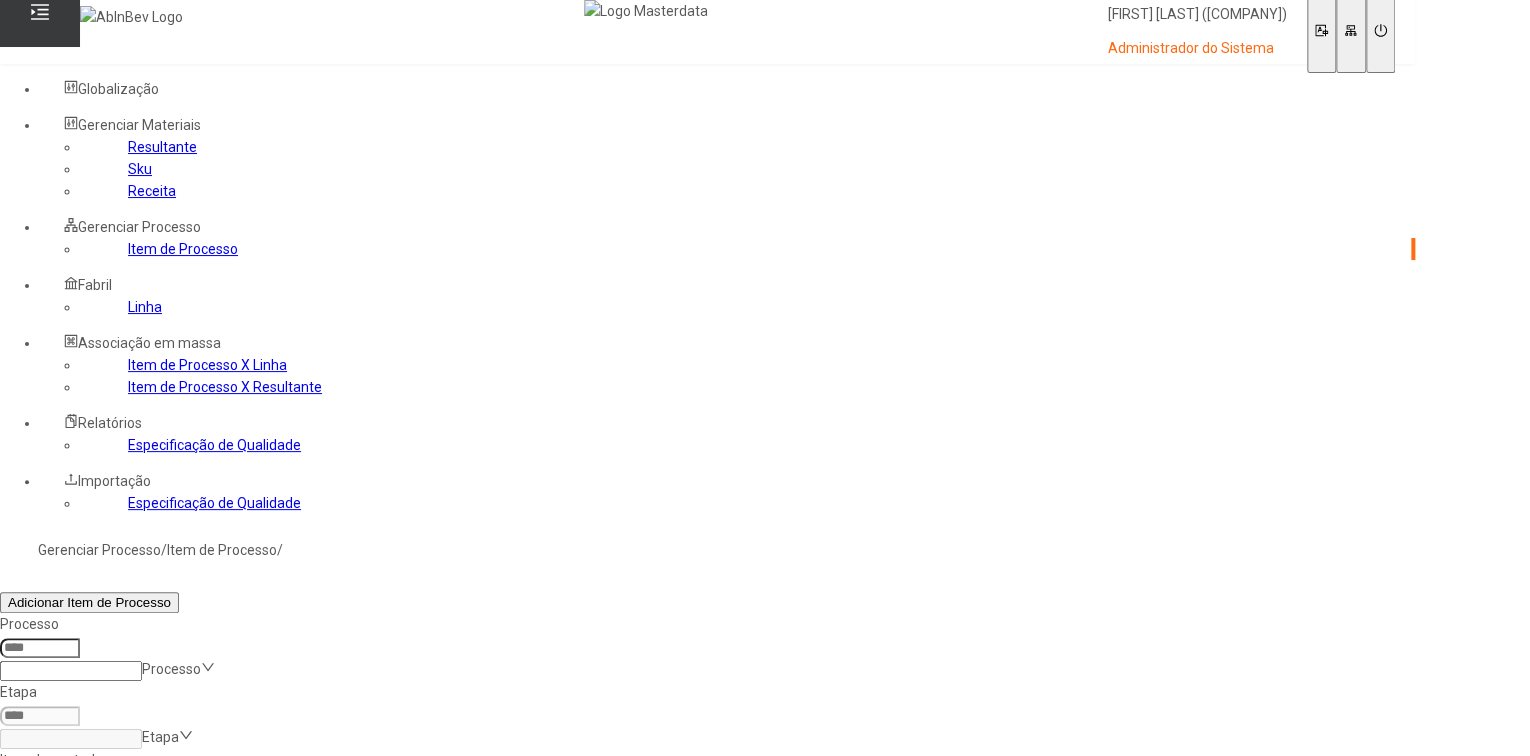 drag, startPoint x: 975, startPoint y: 324, endPoint x: 620, endPoint y: 287, distance: 356.92297 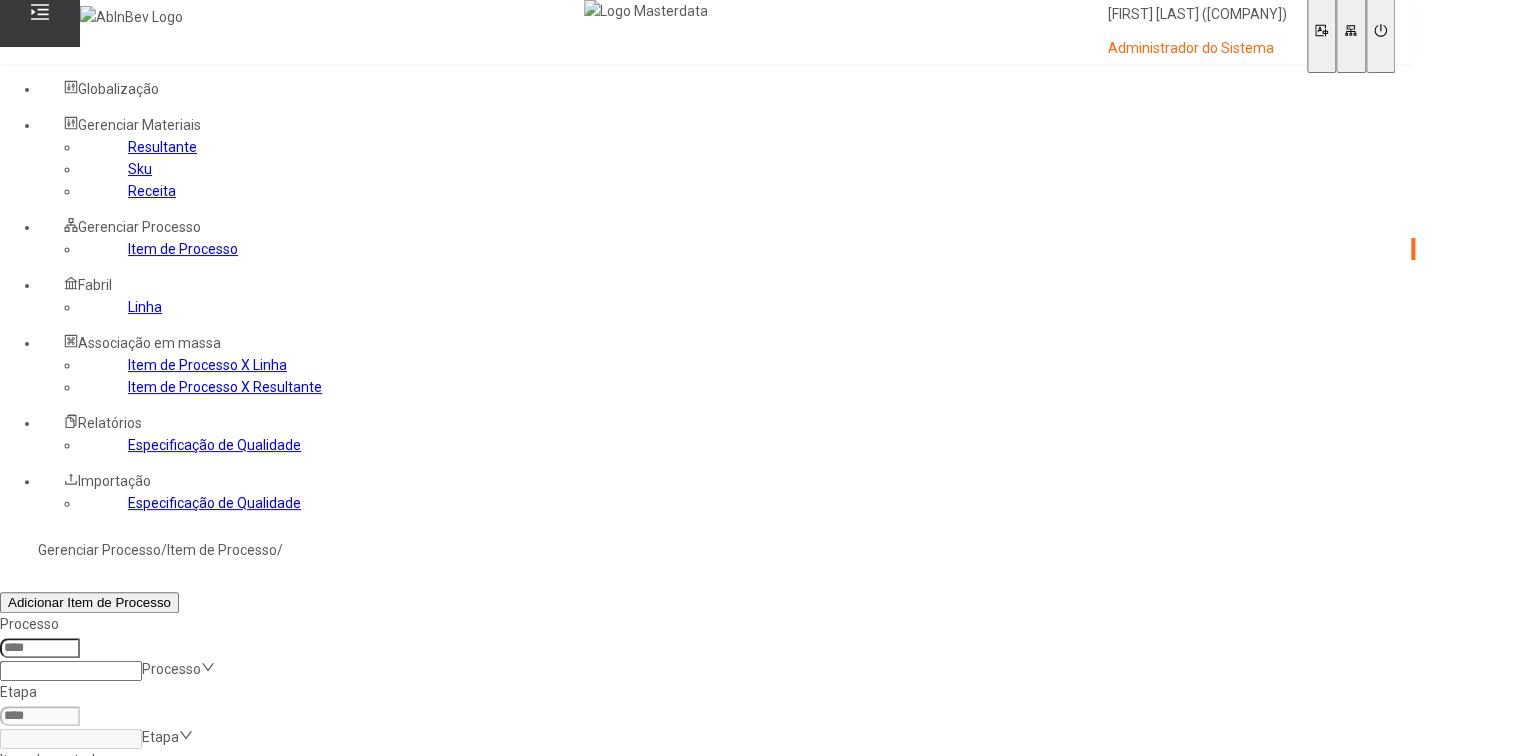 click on "Item de controle Item de Processo *****" 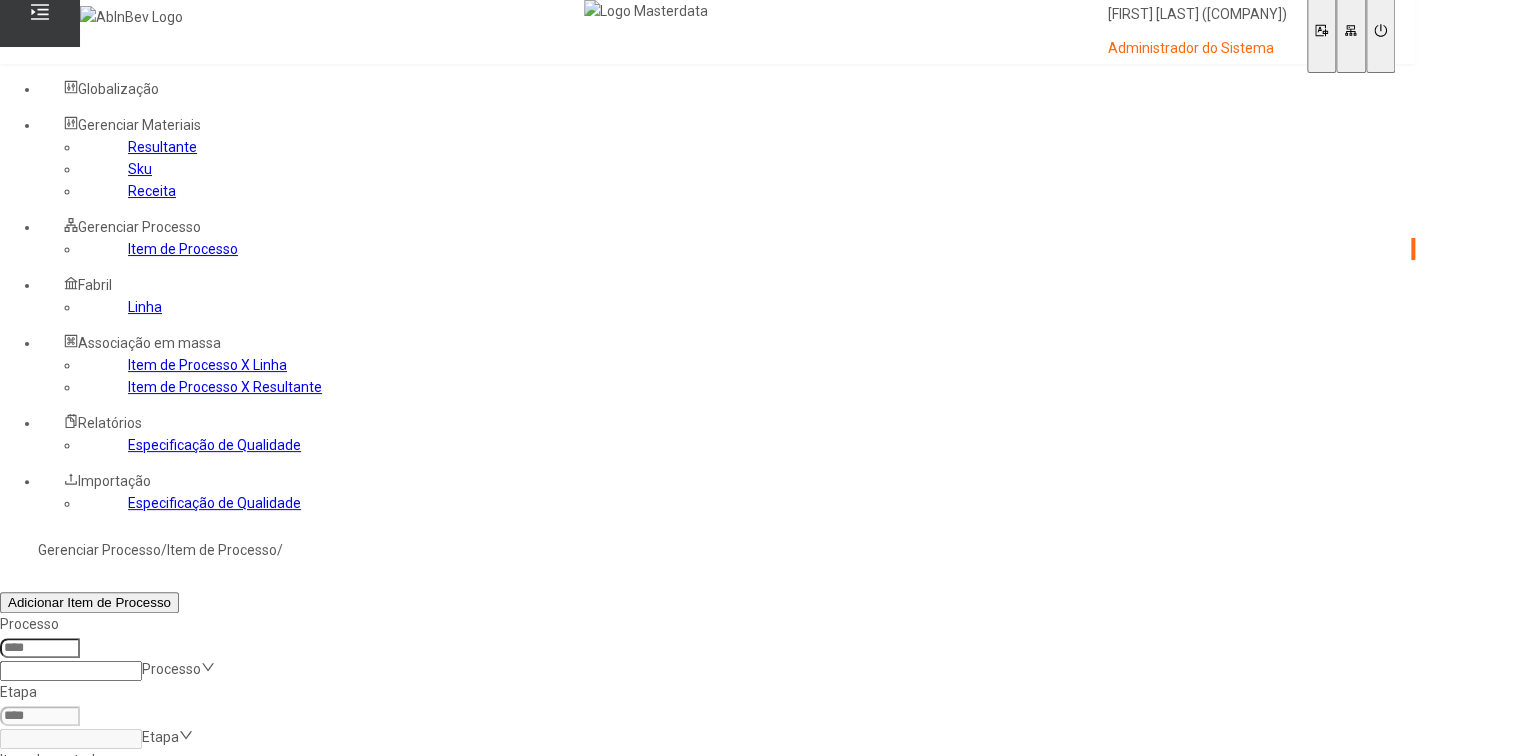 type on "*****" 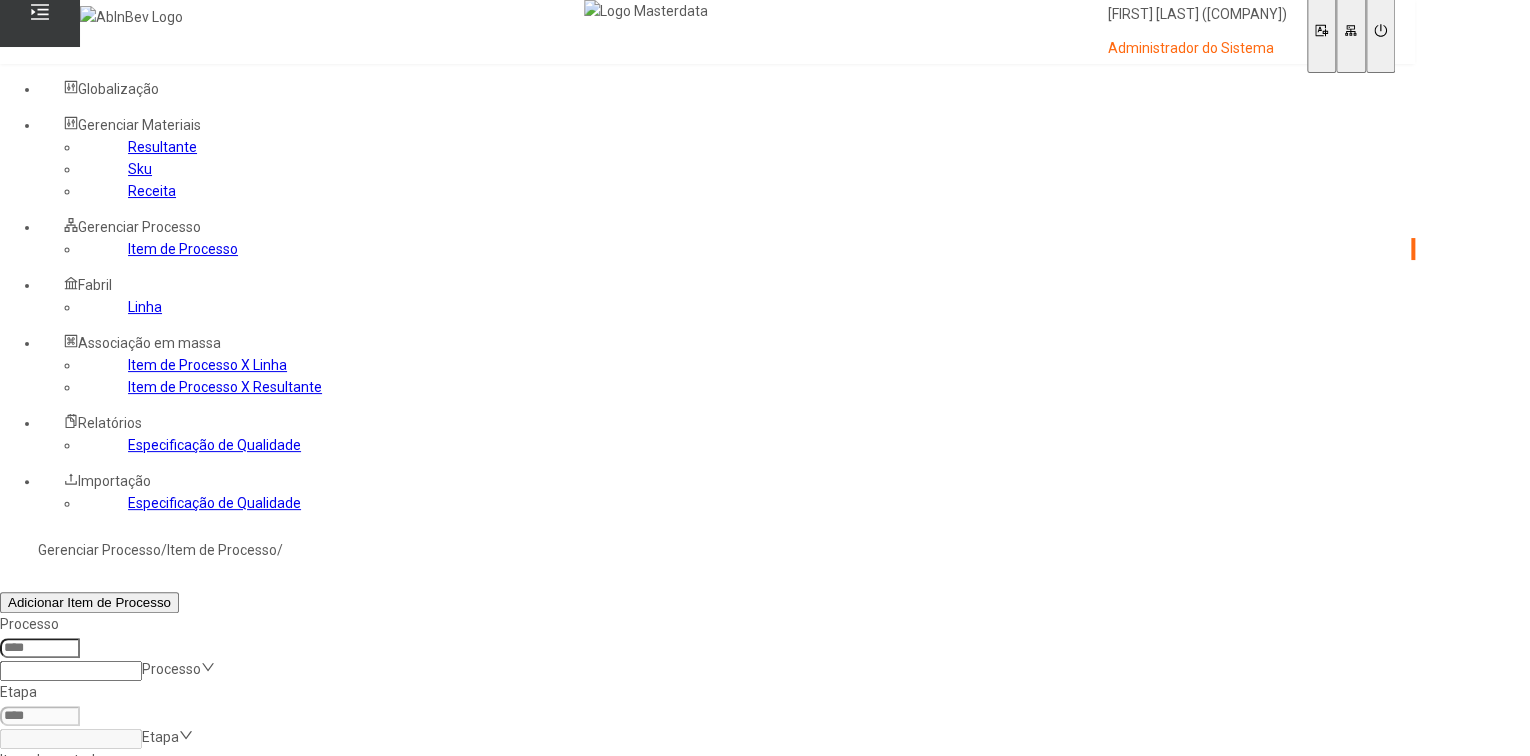 click on "Filtrar" 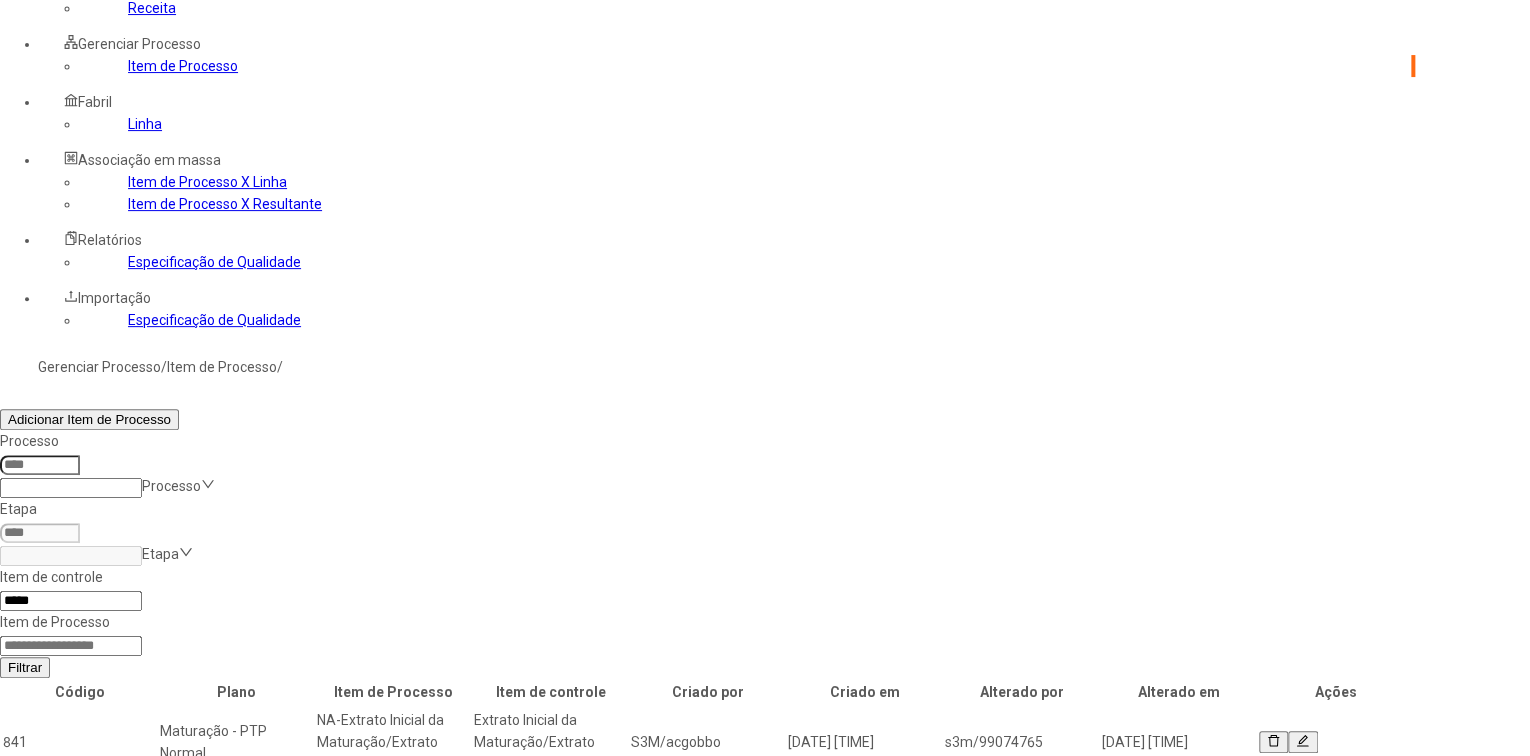 scroll, scrollTop: 209, scrollLeft: 0, axis: vertical 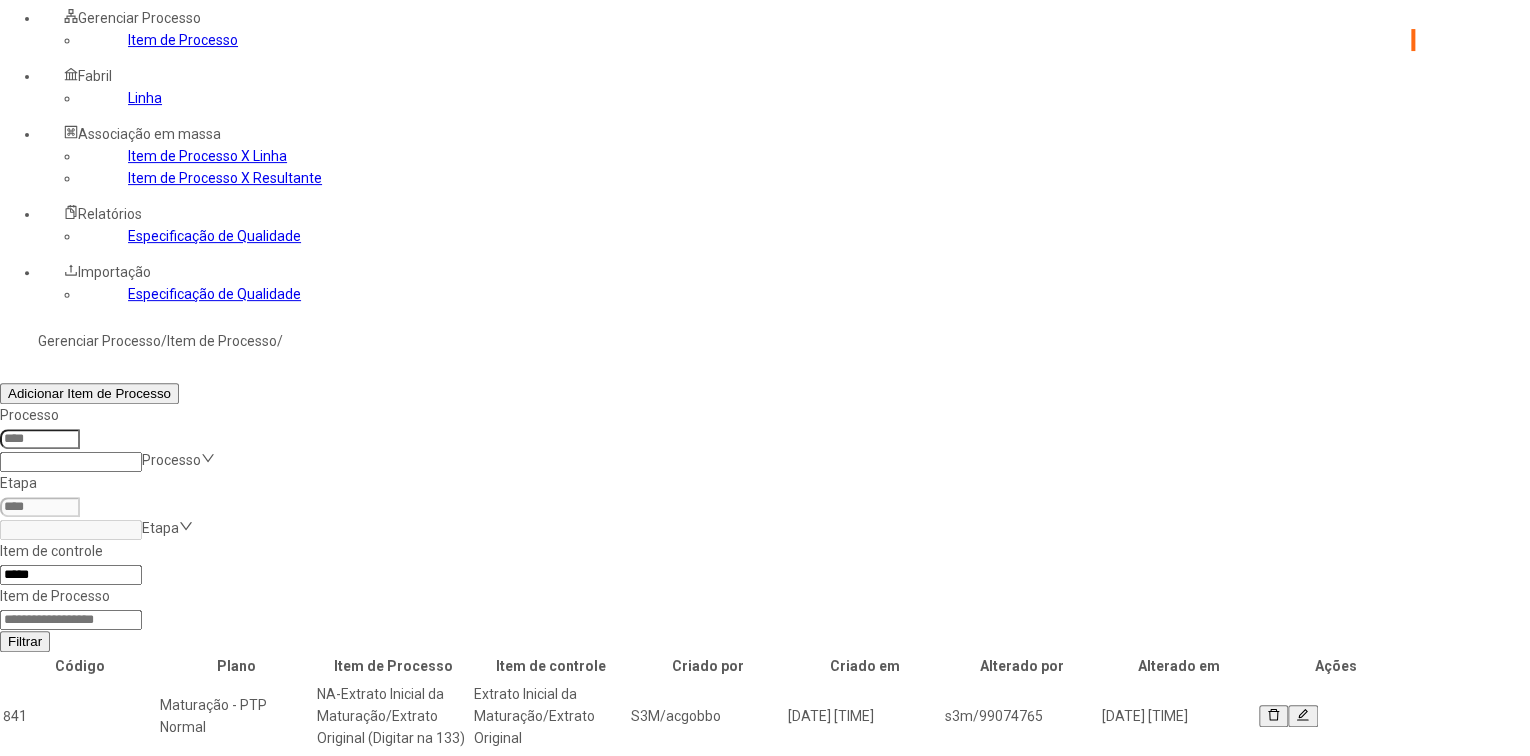 click at bounding box center (1302, 716) 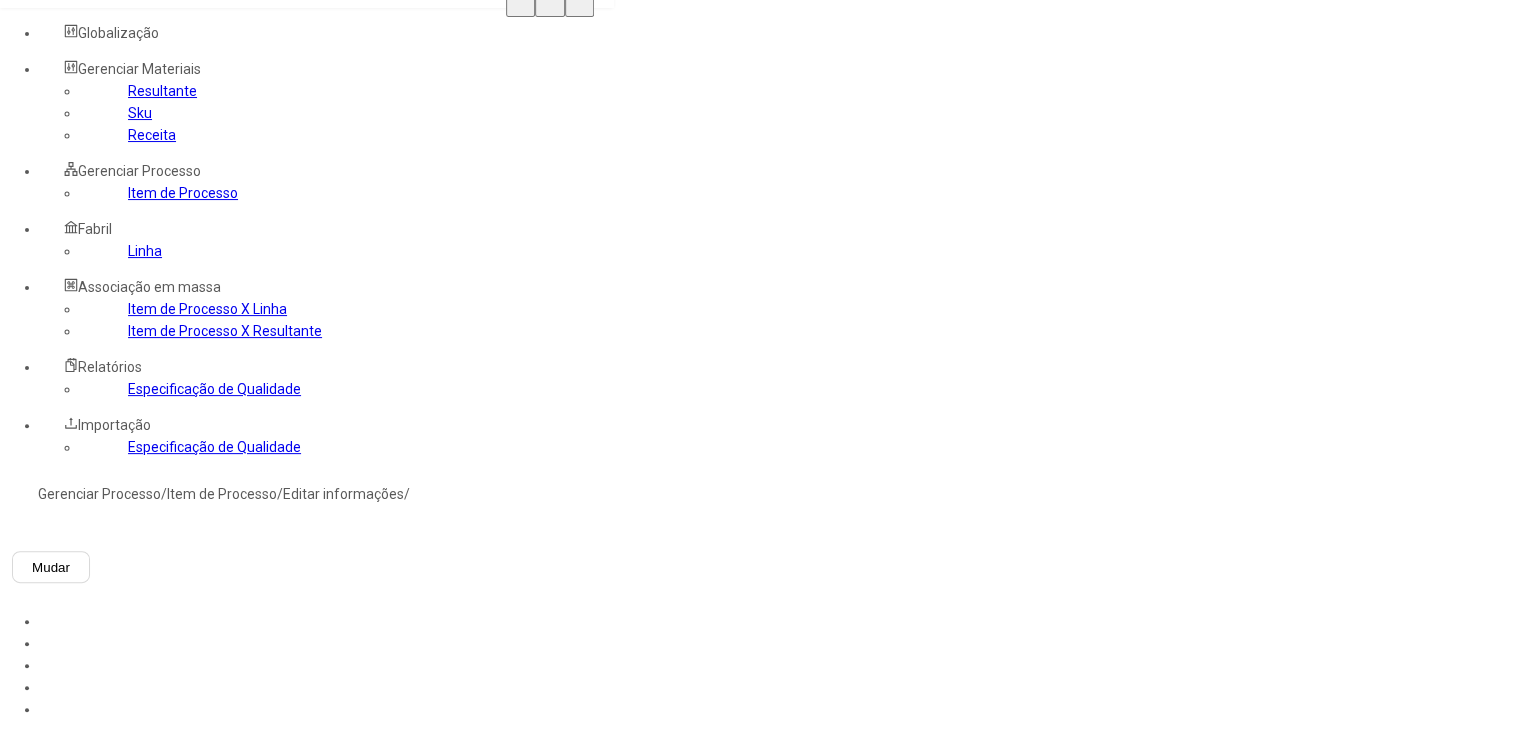 scroll, scrollTop: 76, scrollLeft: 0, axis: vertical 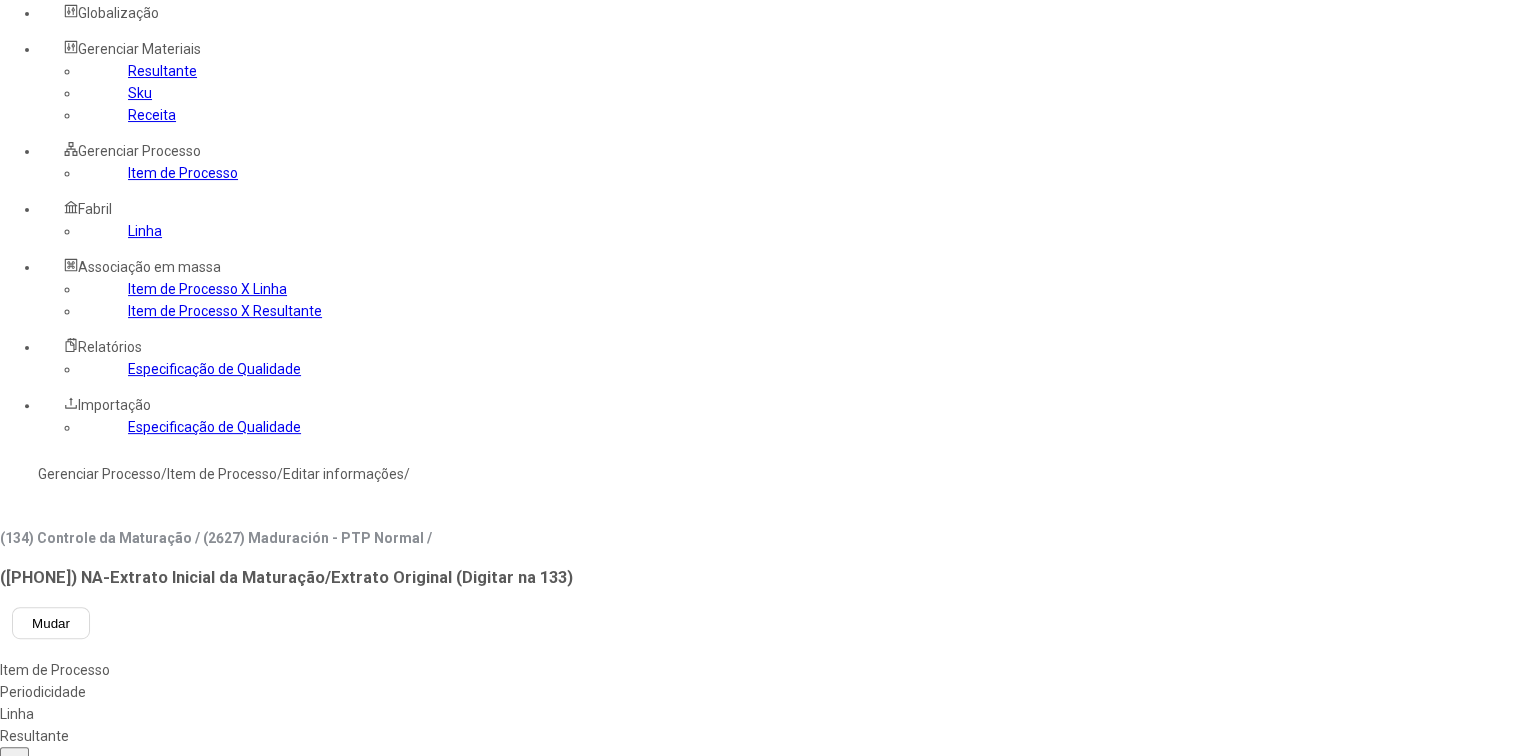 click 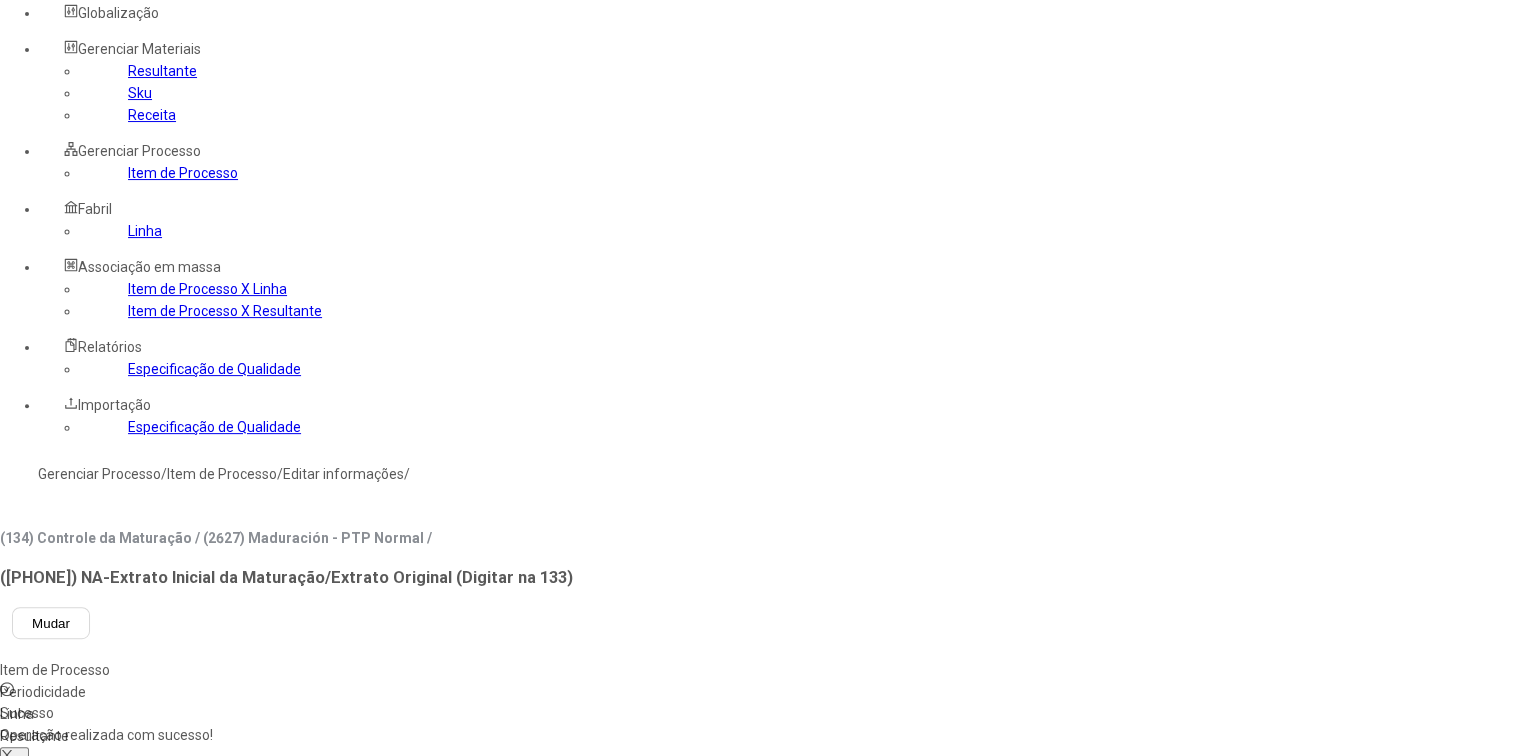 click on "Resultante" 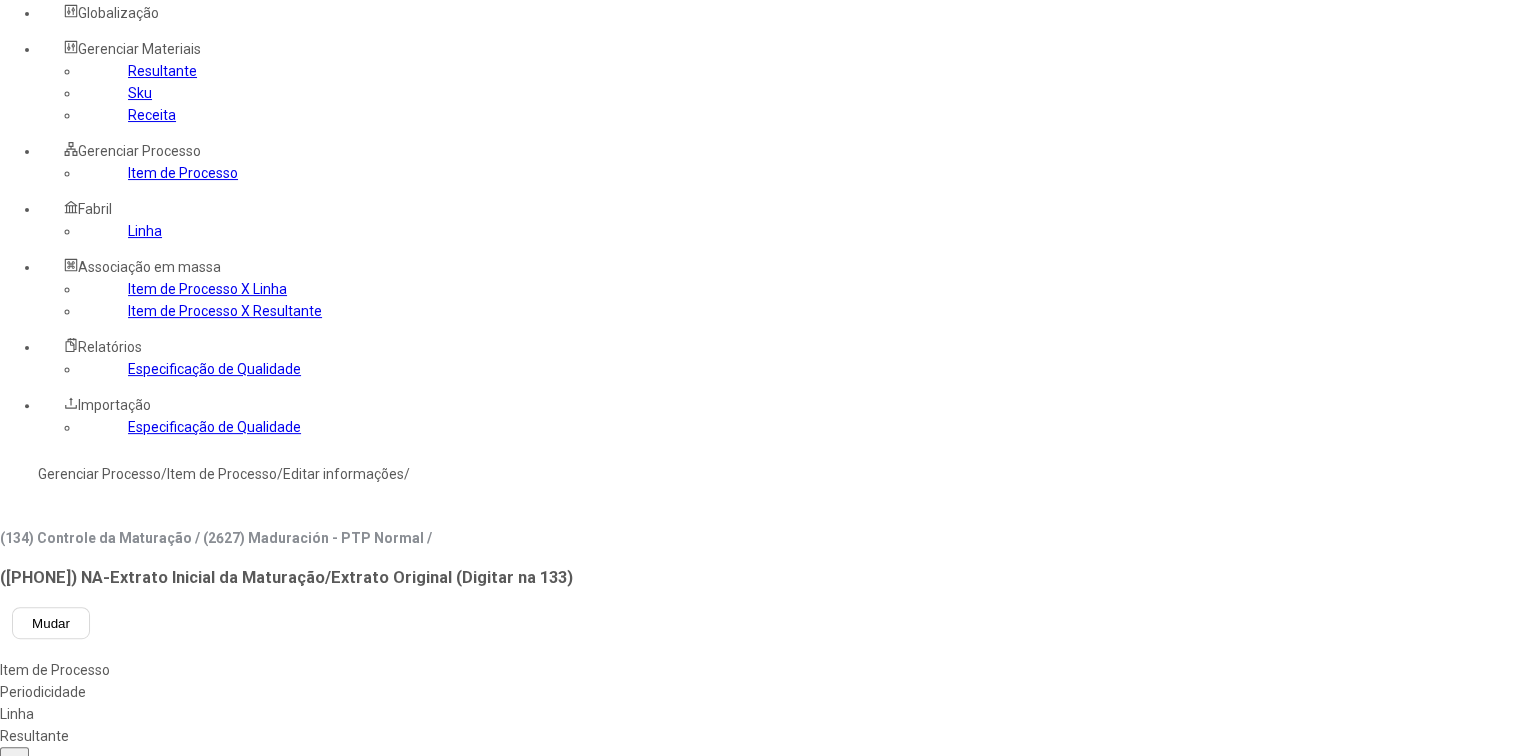 type on "******" 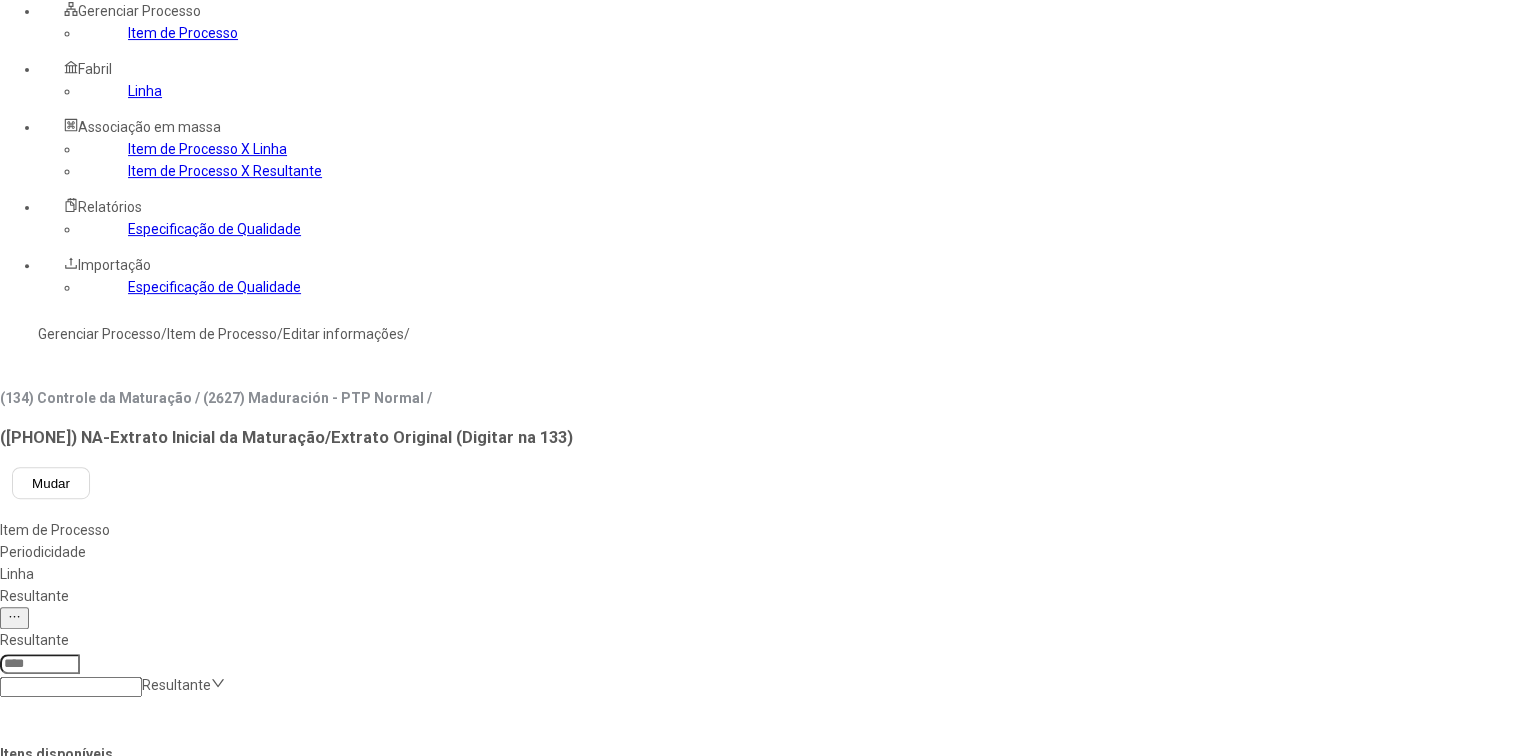 scroll, scrollTop: 396, scrollLeft: 0, axis: vertical 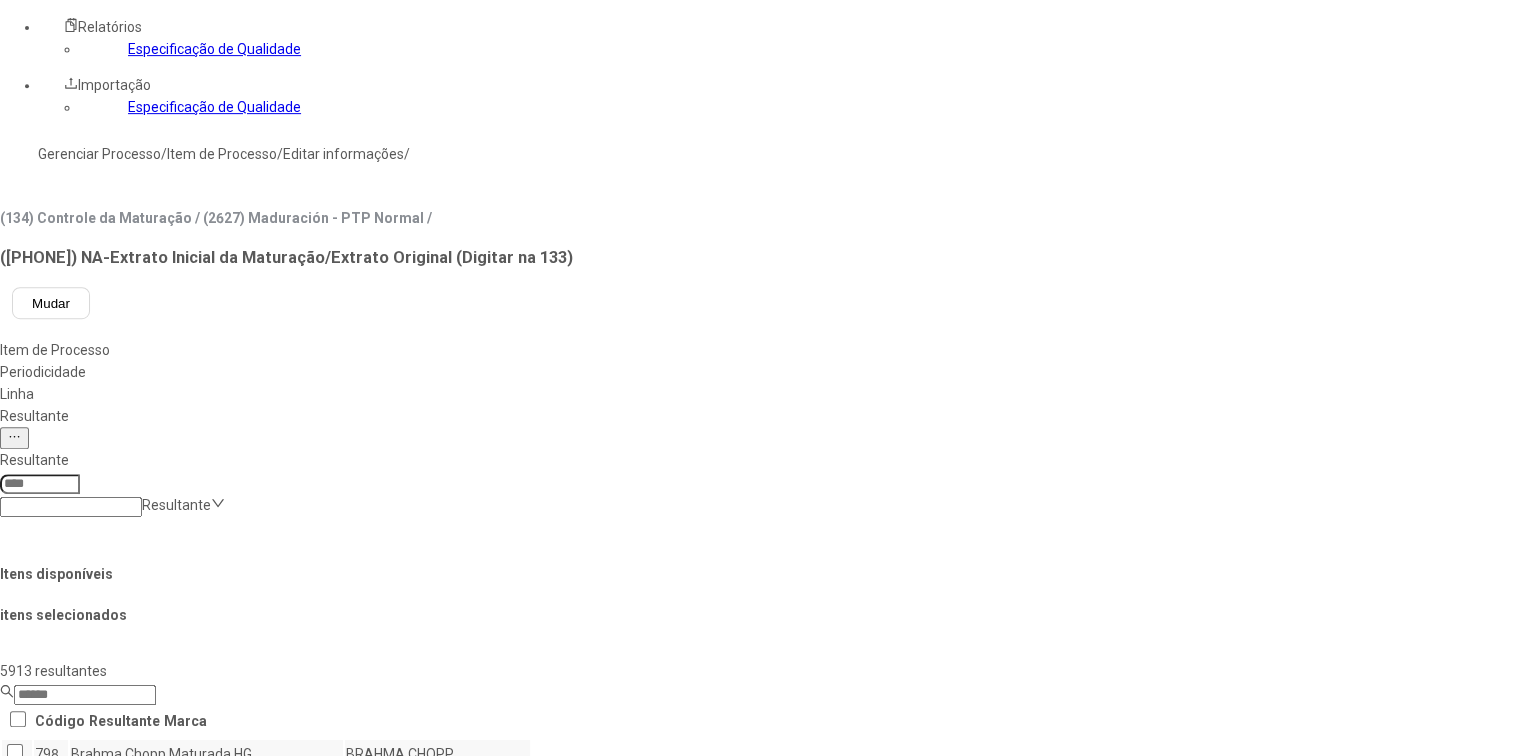 click on "Concluir associação" at bounding box center [124, 1403] 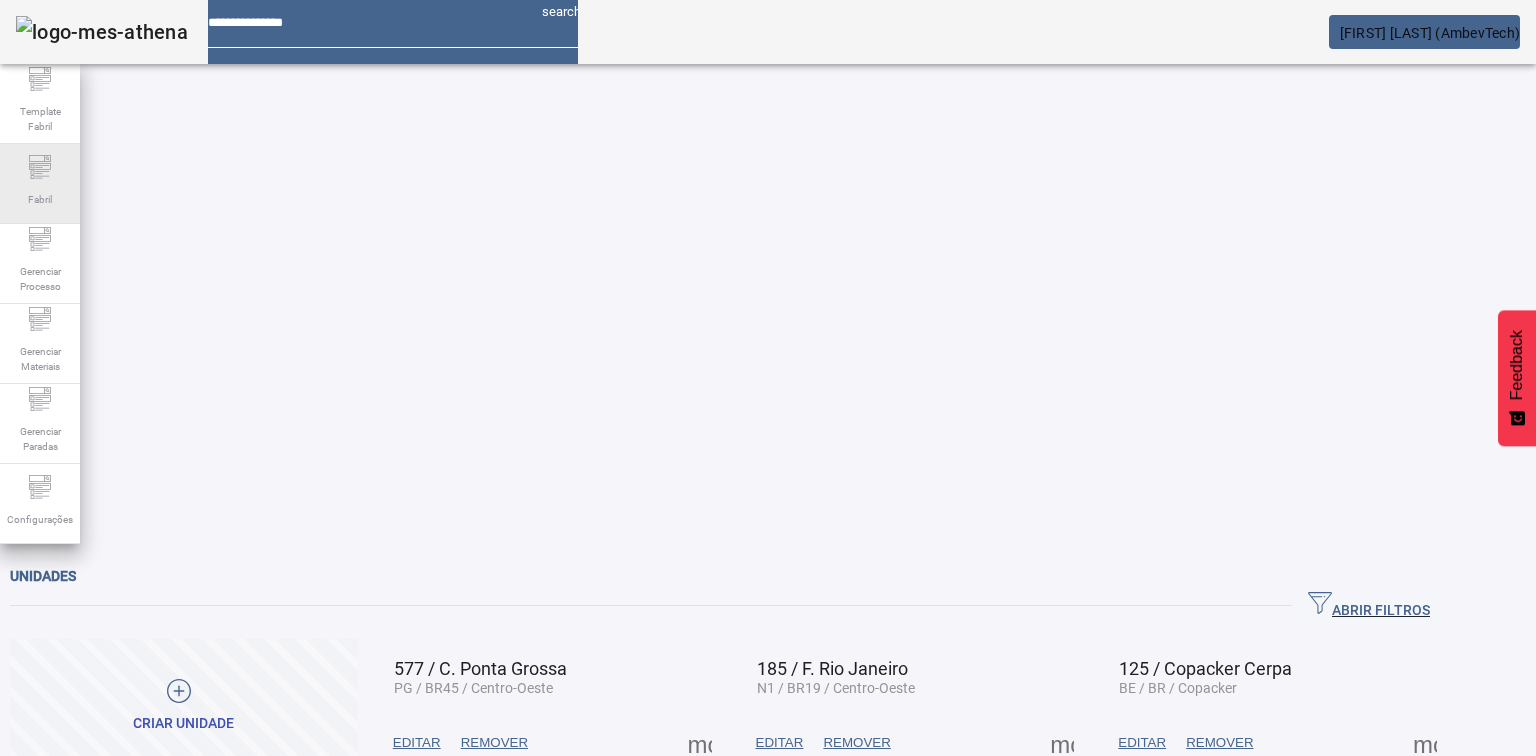 scroll, scrollTop: 0, scrollLeft: 0, axis: both 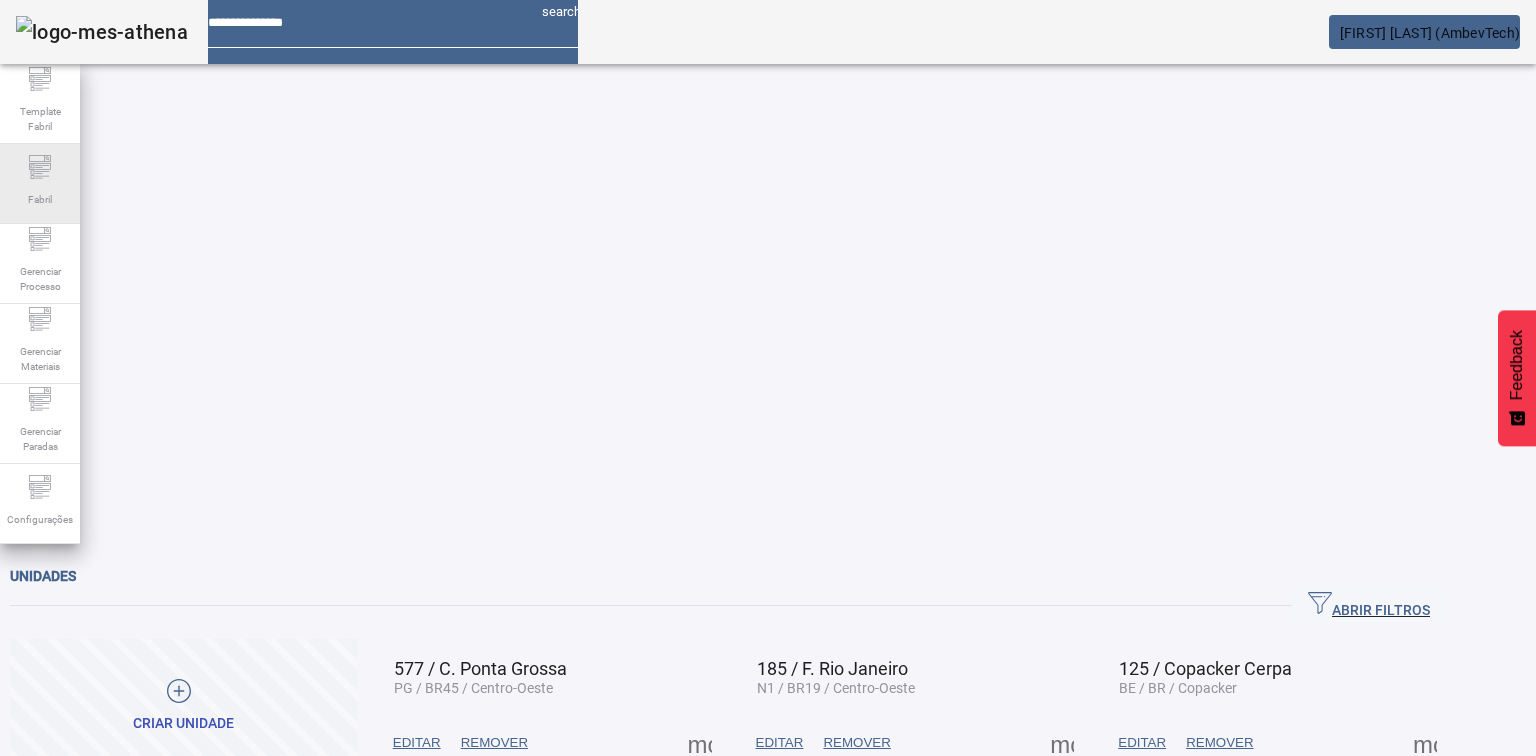click on "Fabril" 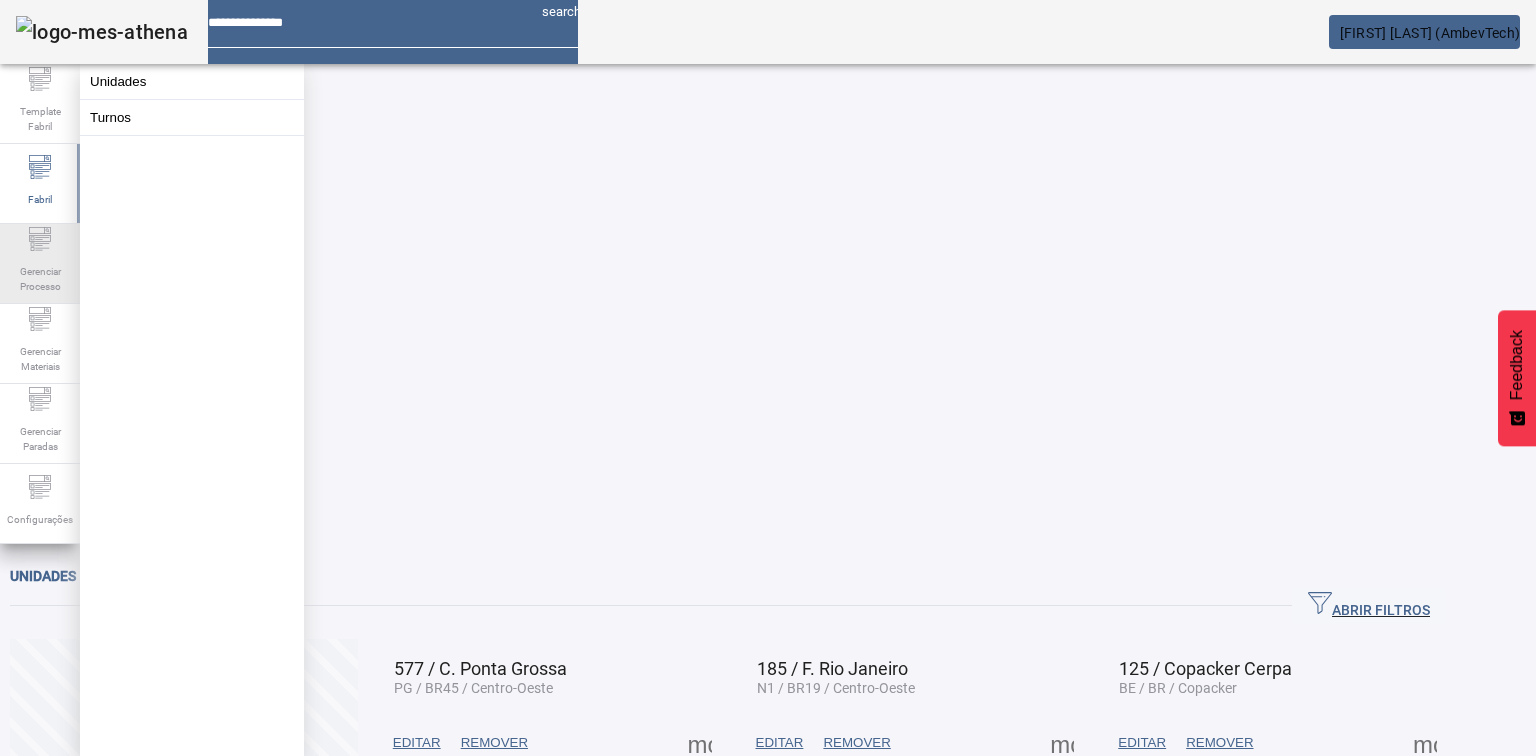 click 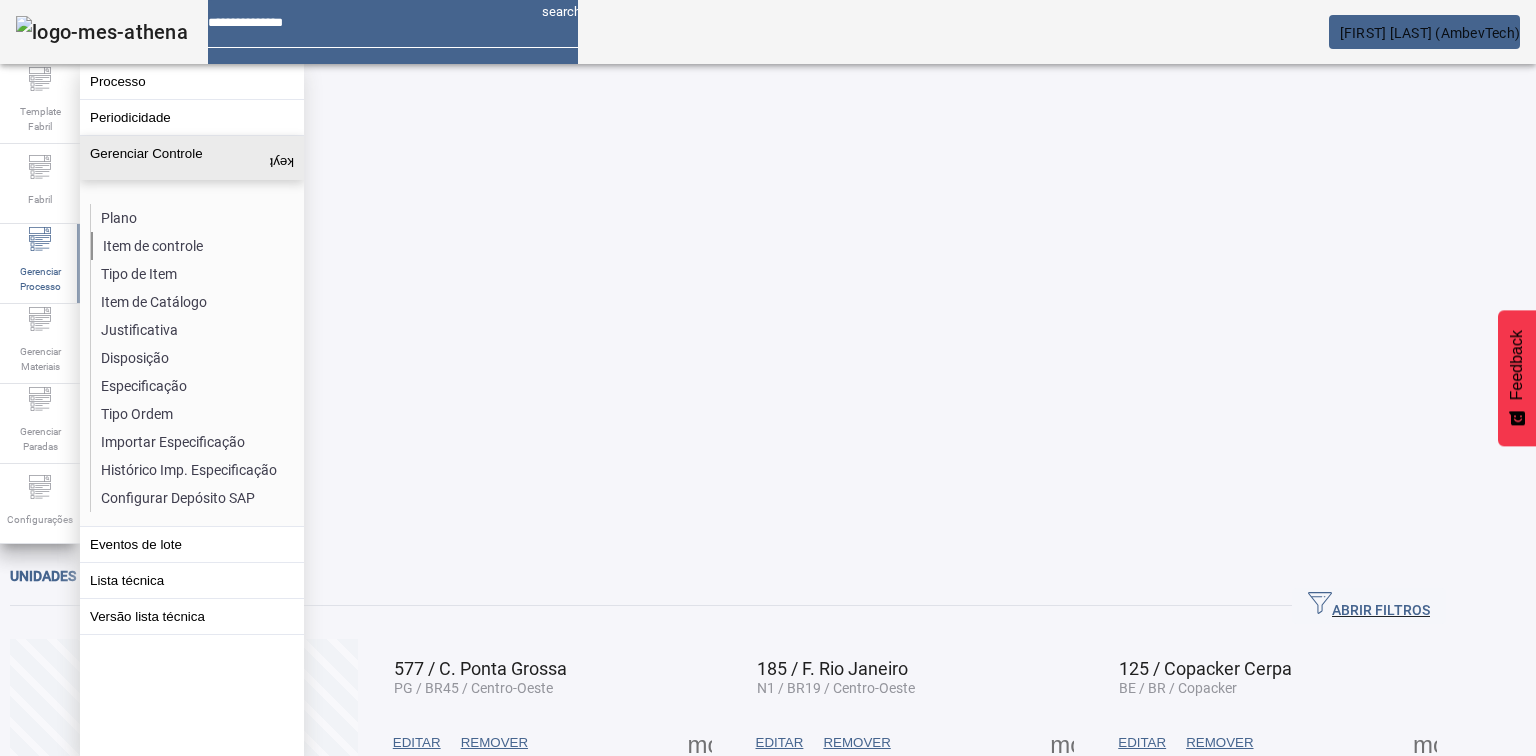 click on "Item de controle" 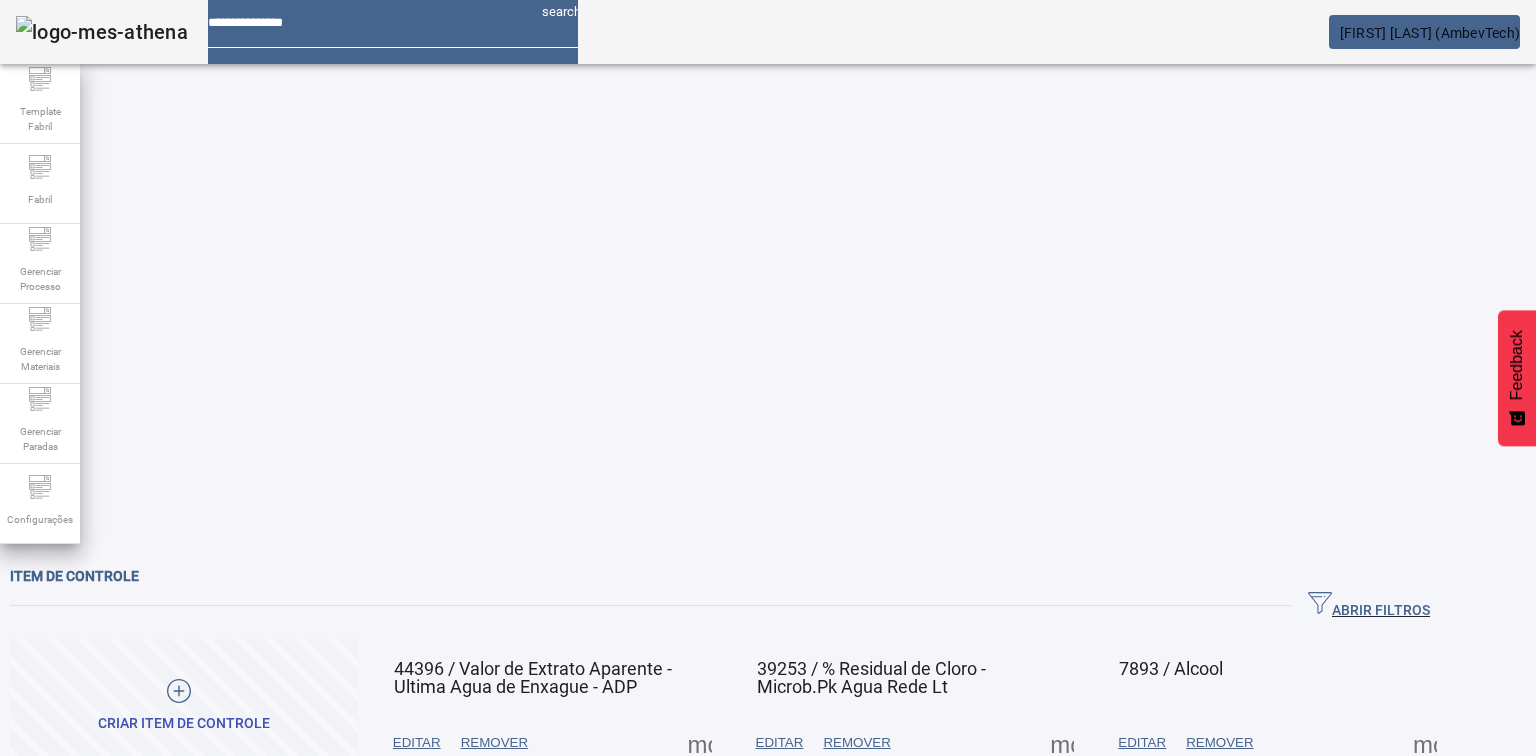 click on "ABRIR FILTROS" 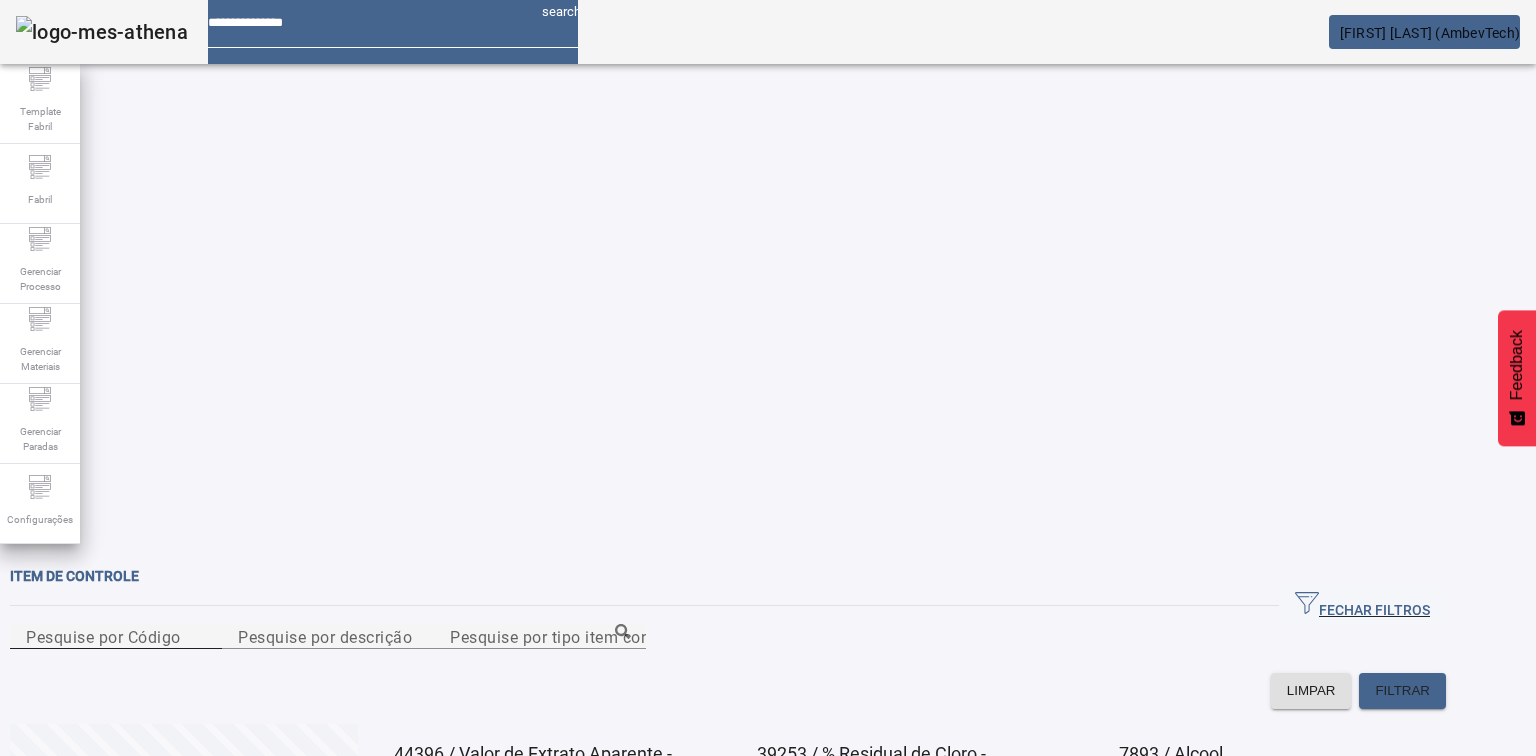 click on "Pesquise por Código" at bounding box center [103, 636] 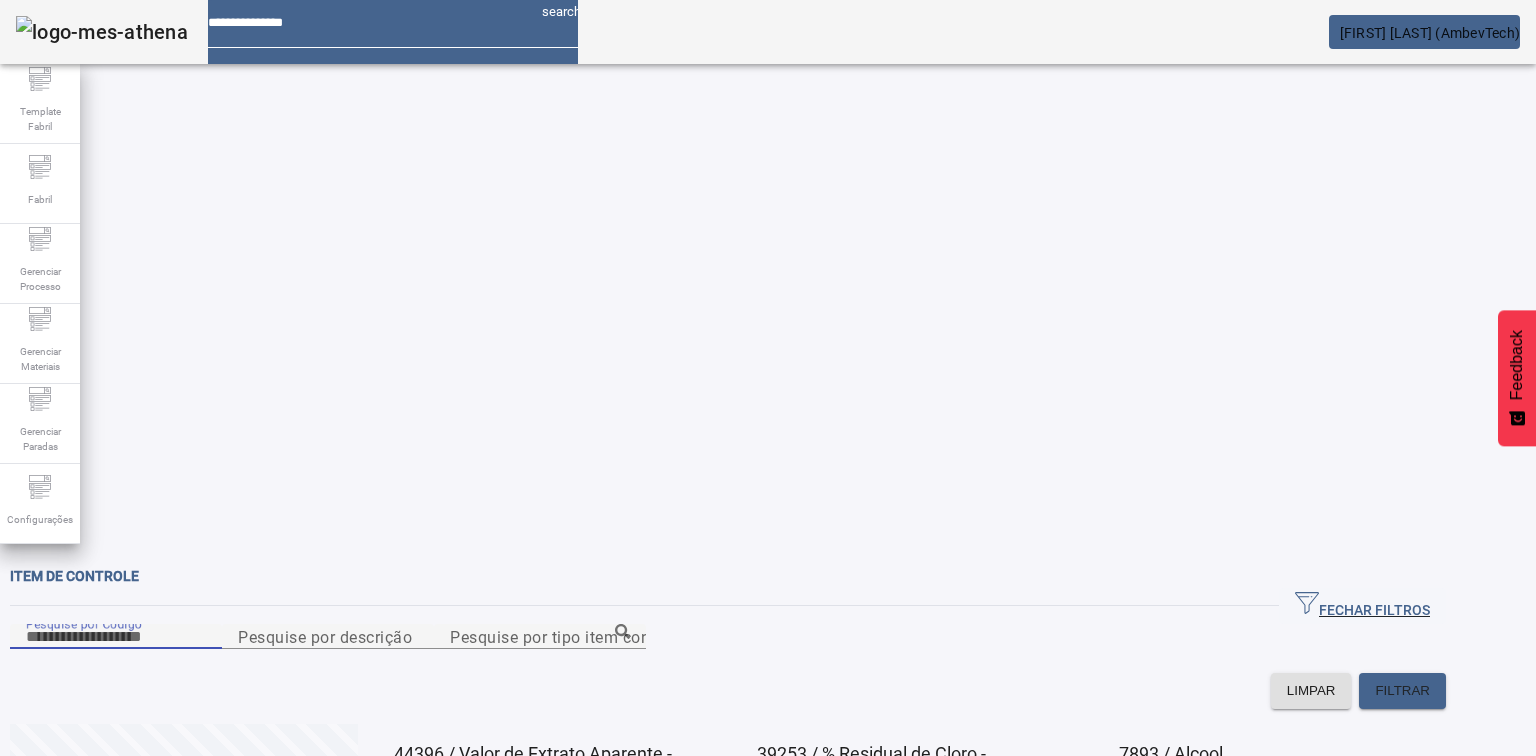 paste on "*****" 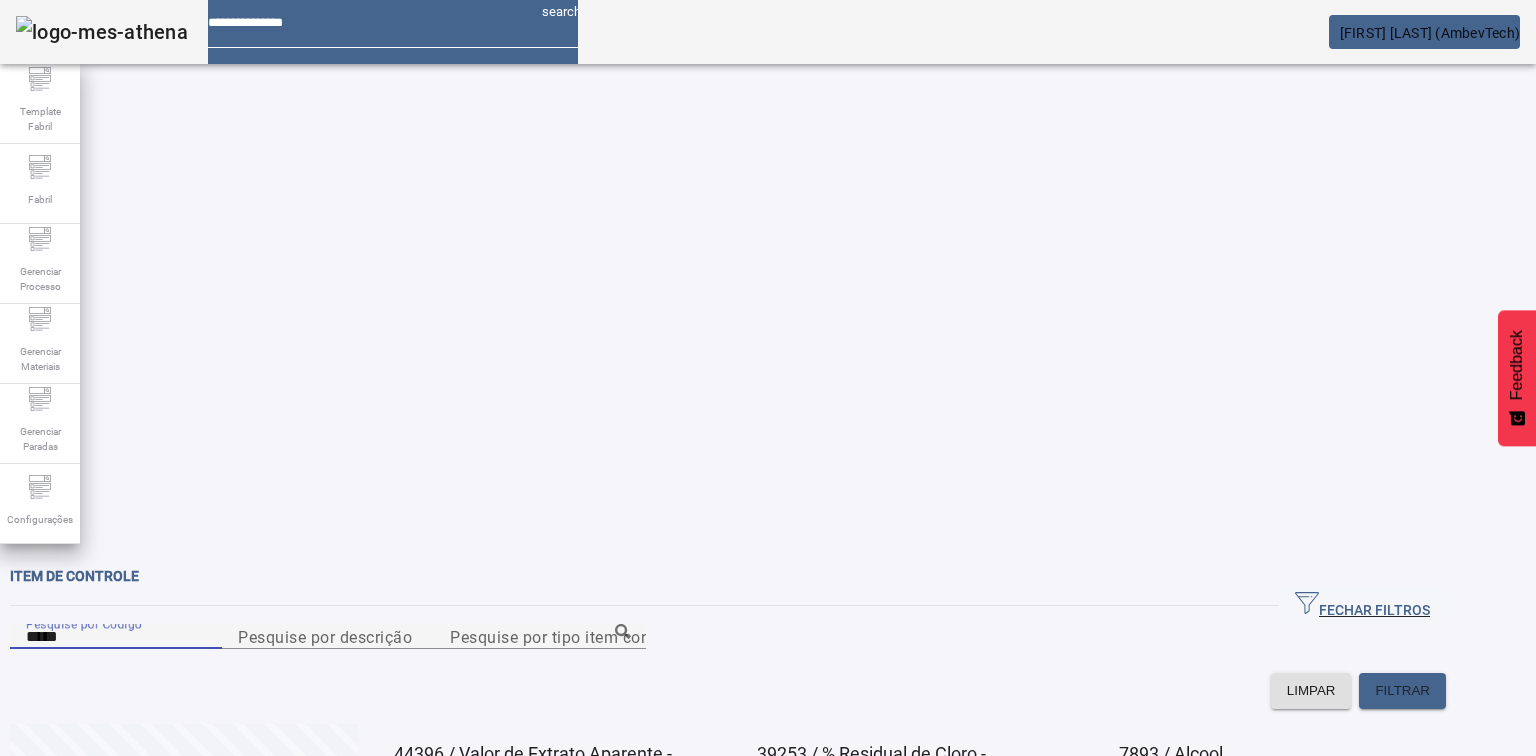 type on "*****" 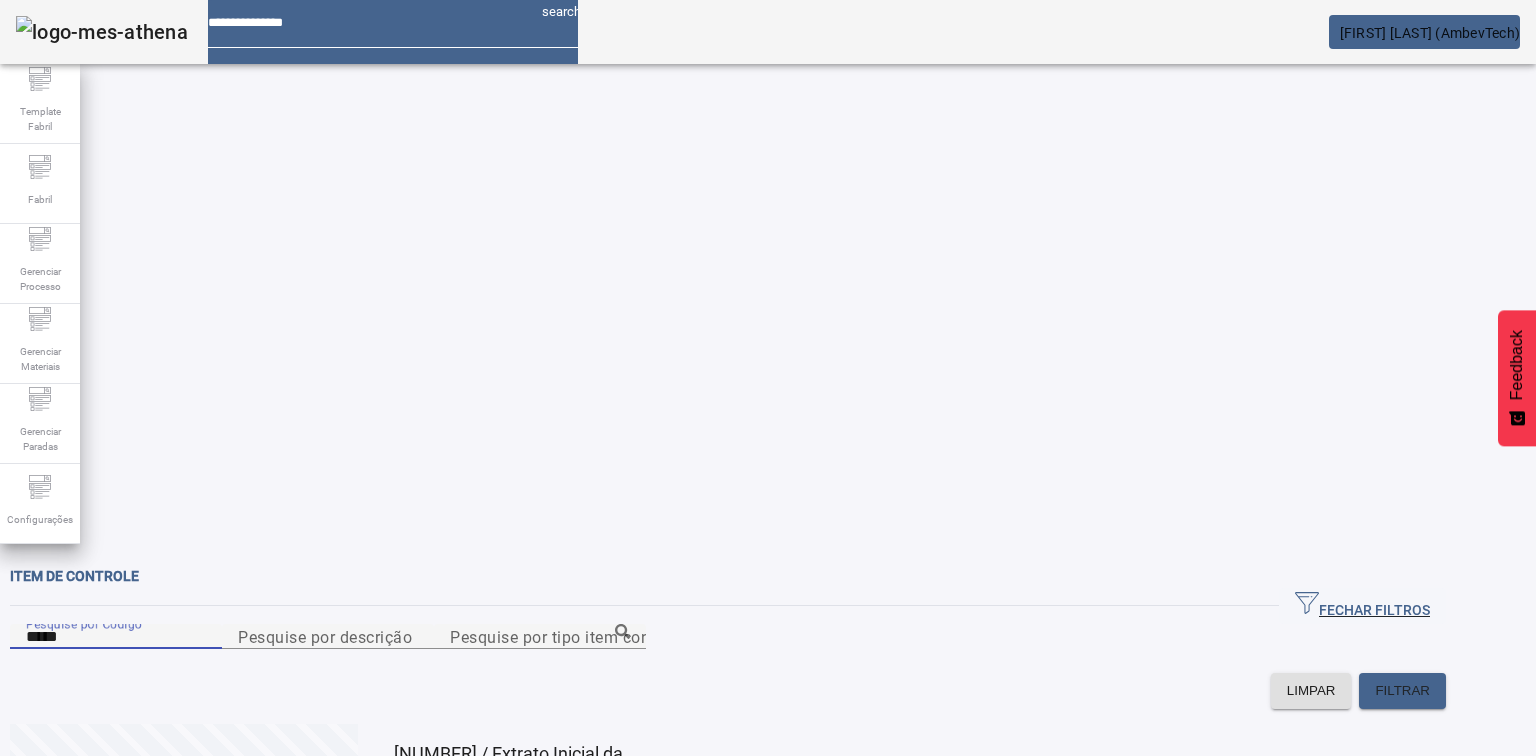 click on "EDITAR" at bounding box center (417, 828) 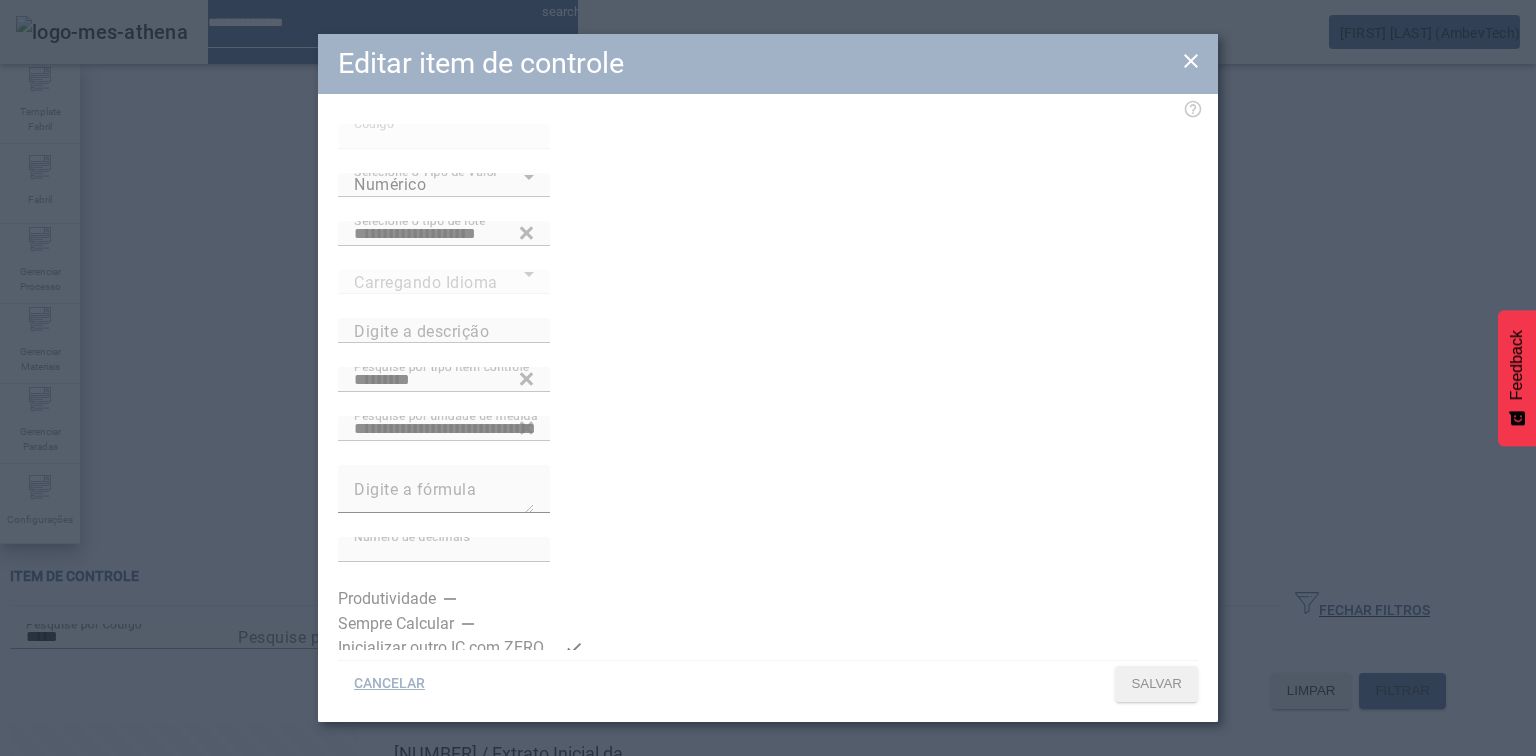 type on "**********" 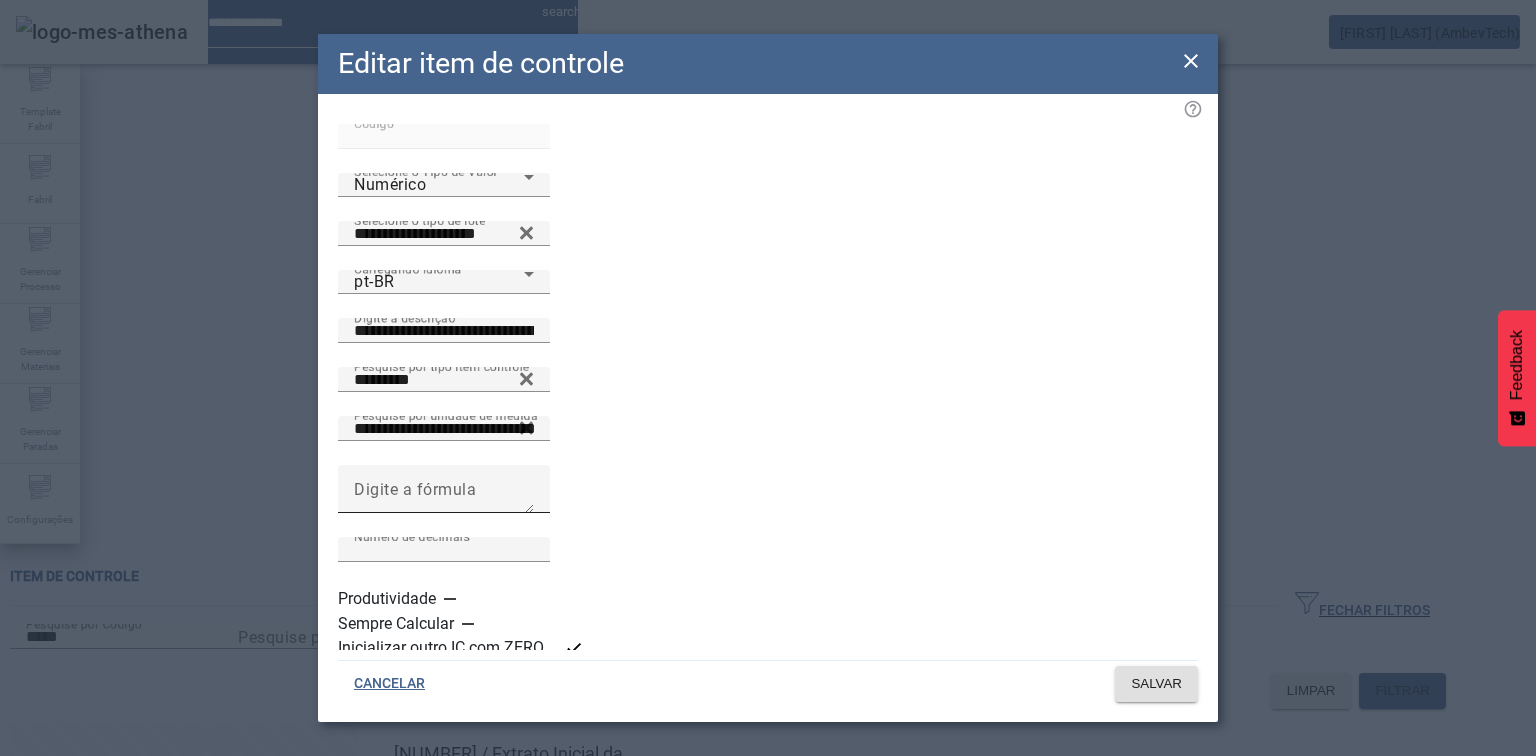 click on "Digite a fórmula" at bounding box center [444, 489] 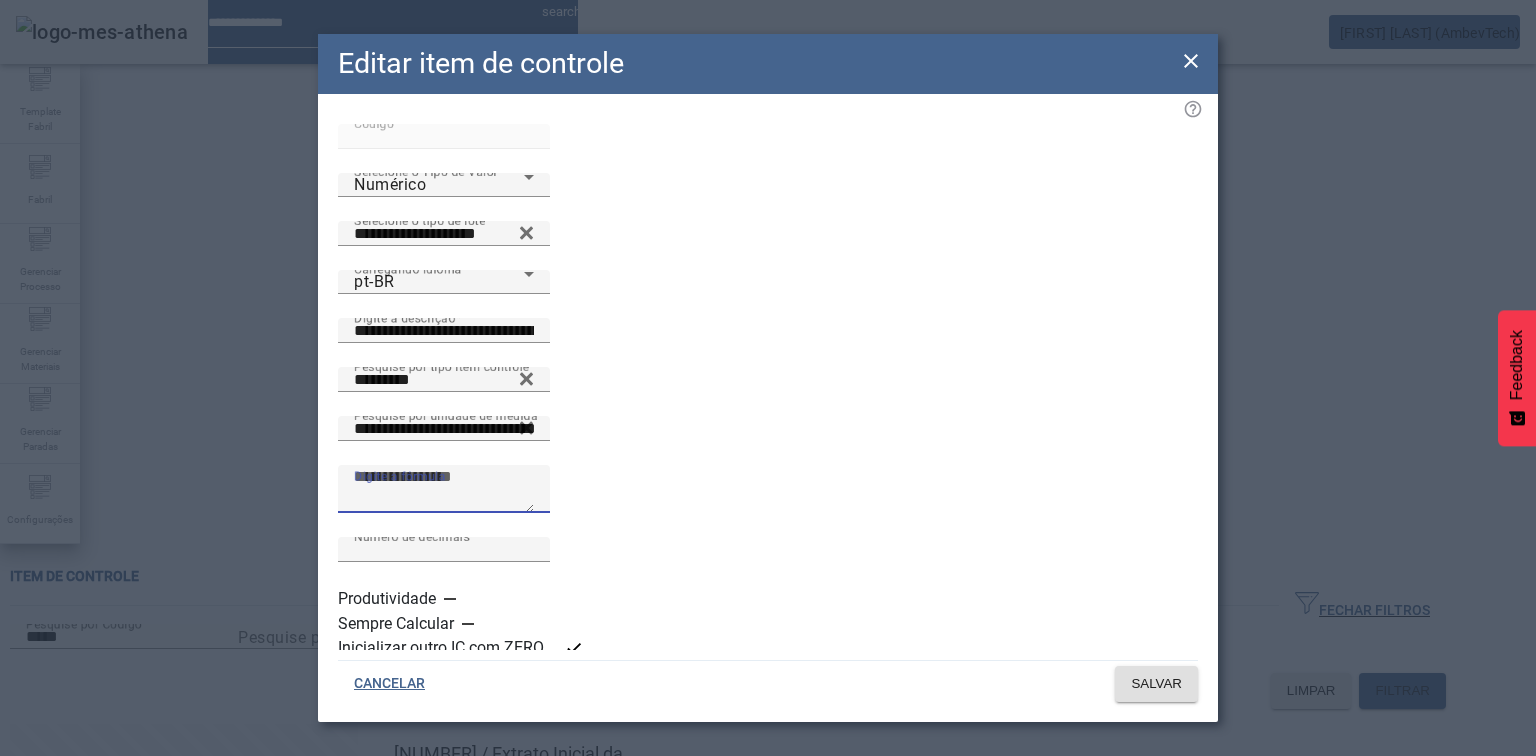 click on "Digite a fórmula" at bounding box center [444, 489] 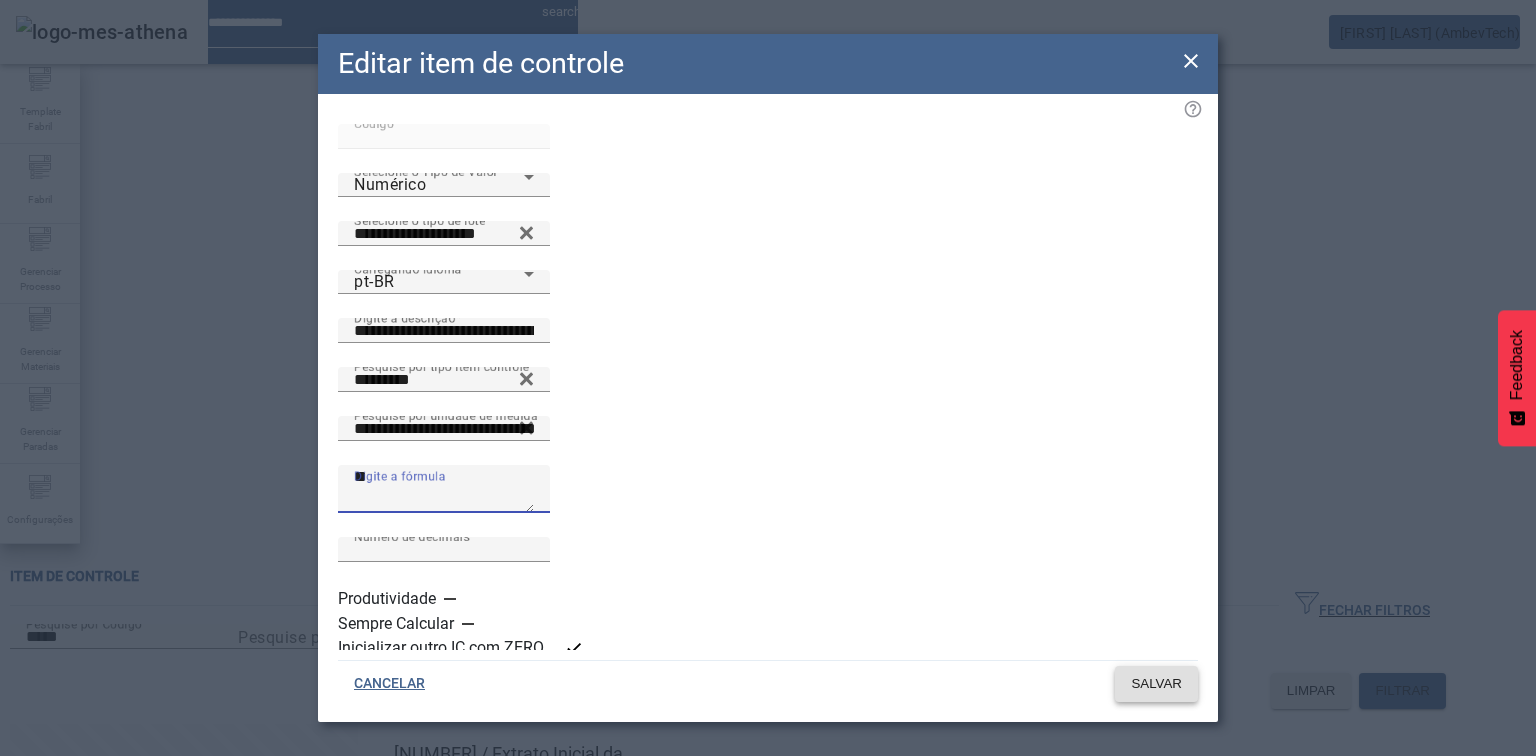 type on "**" 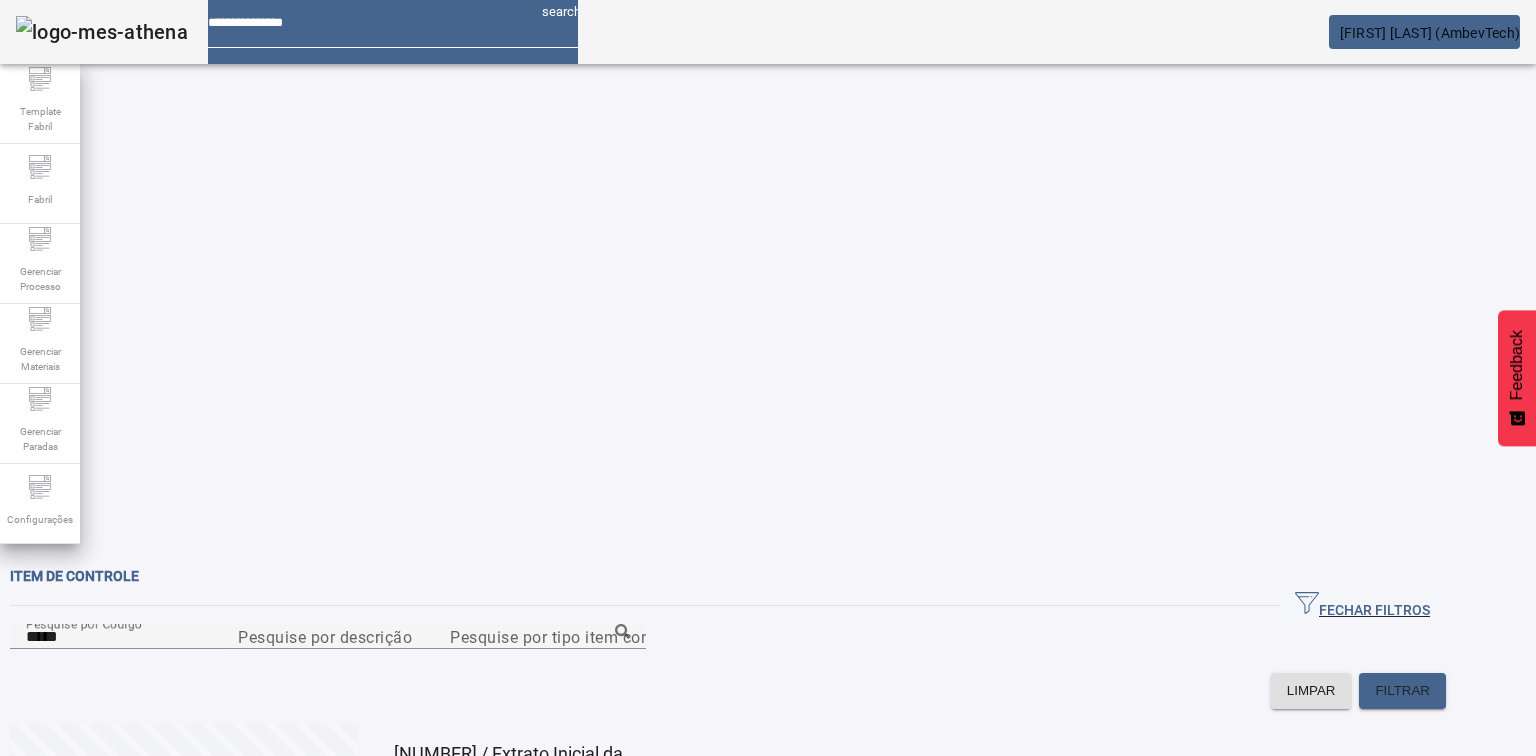 drag, startPoint x: 501, startPoint y: 428, endPoint x: 498, endPoint y: 445, distance: 17.262676 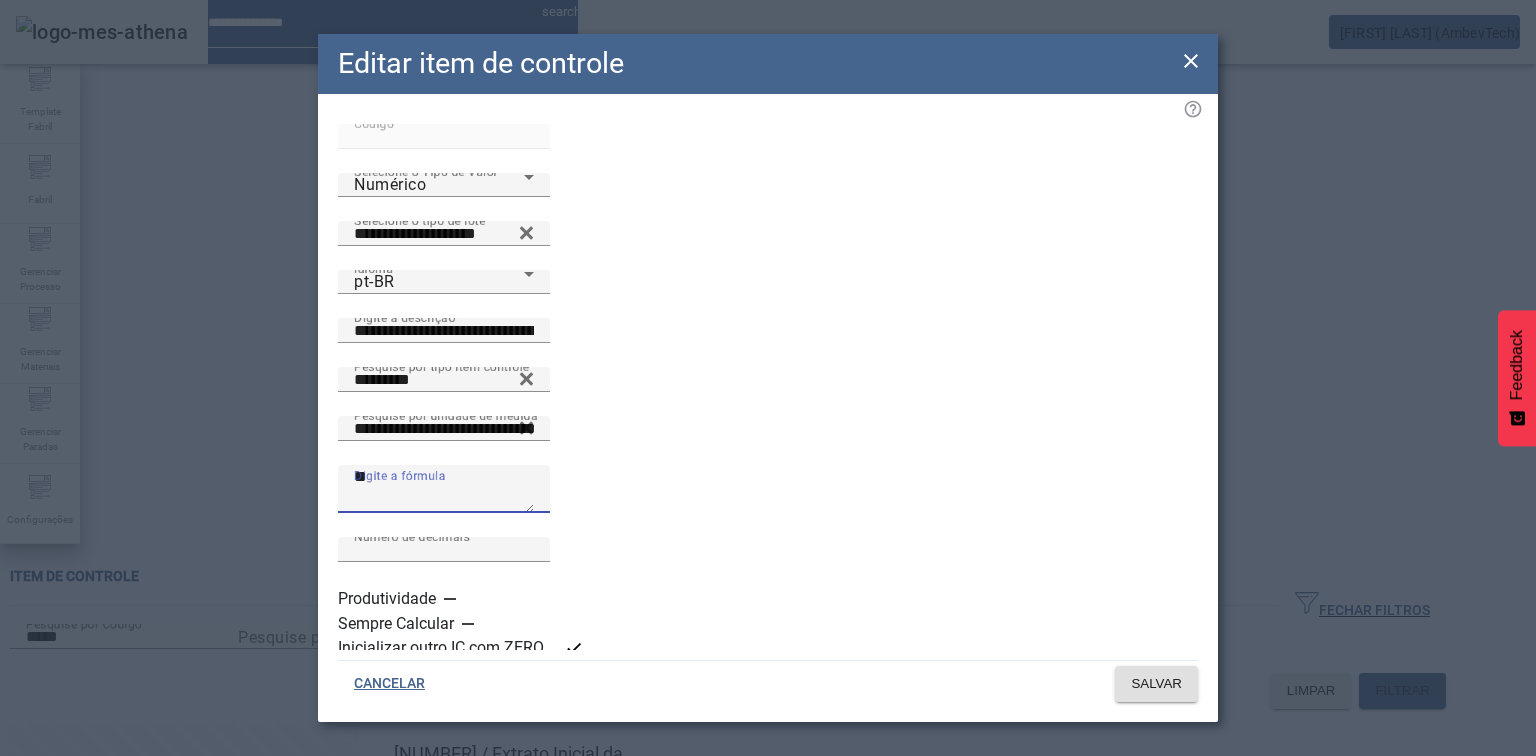 drag, startPoint x: 516, startPoint y: 491, endPoint x: 1, endPoint y: 415, distance: 520.5776 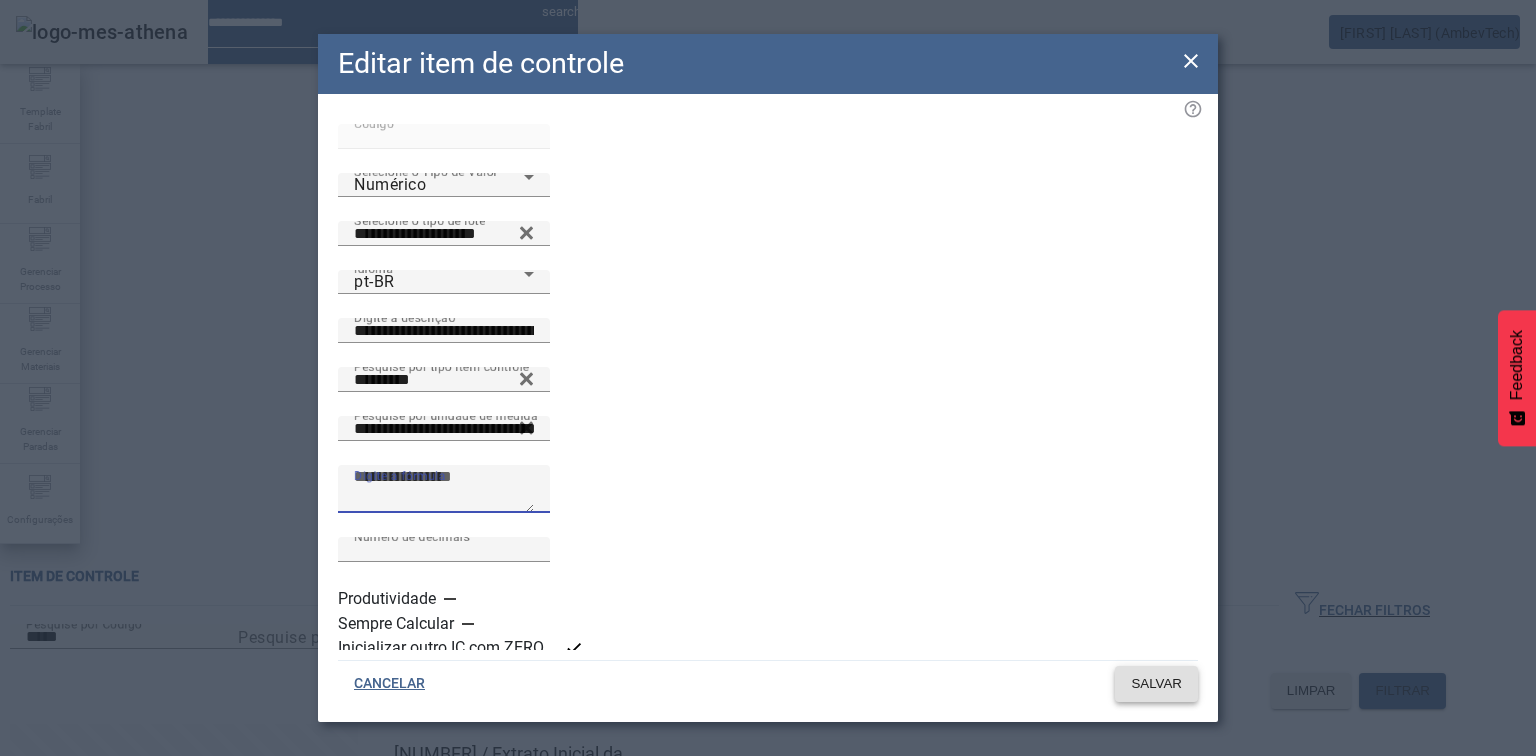 type 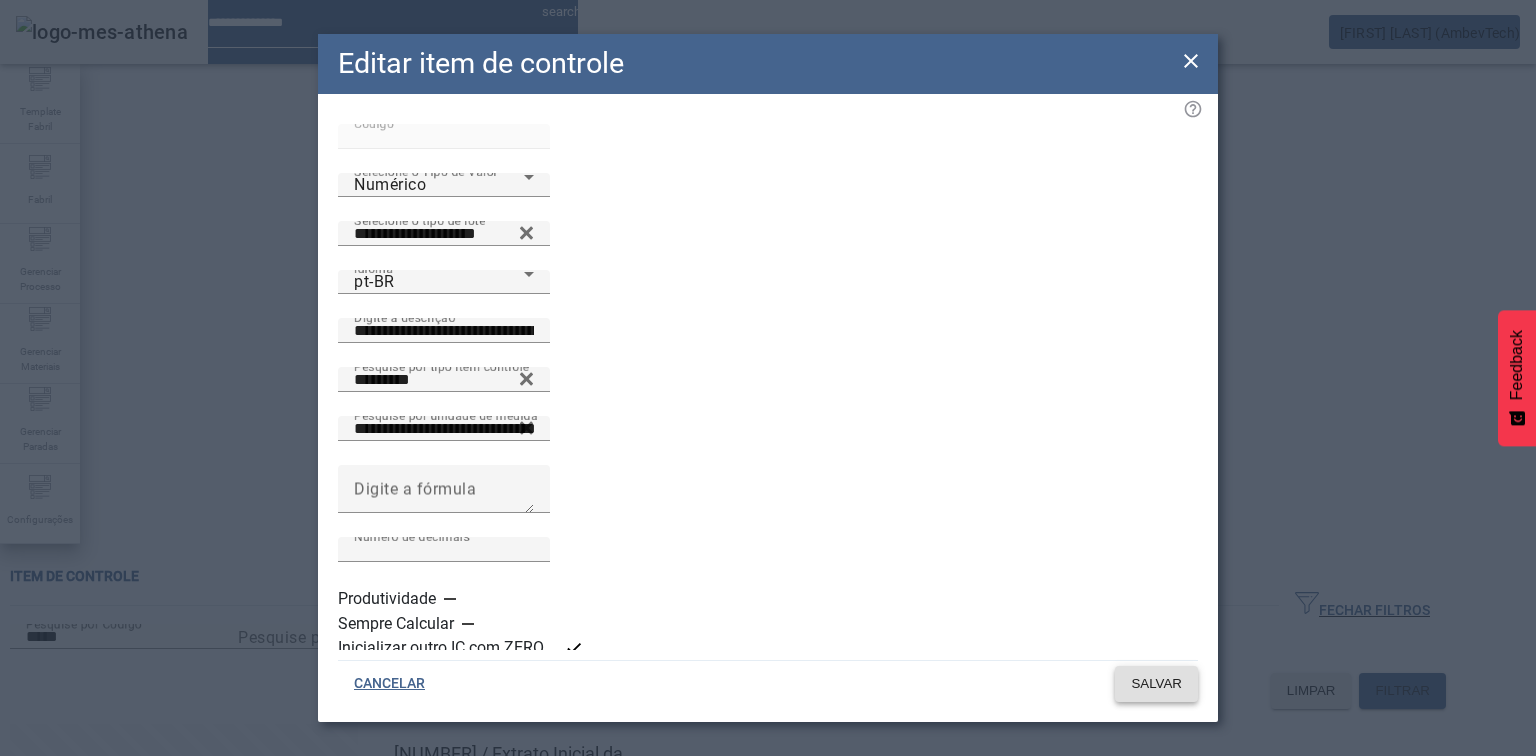 click on "SALVAR" 